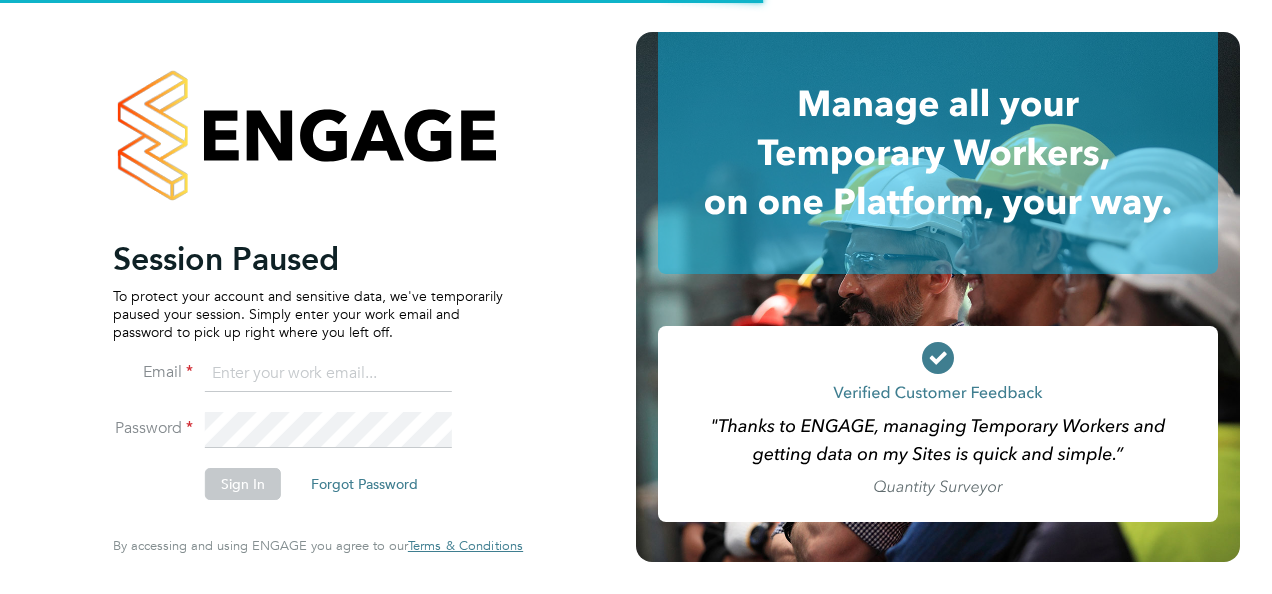 scroll, scrollTop: 0, scrollLeft: 0, axis: both 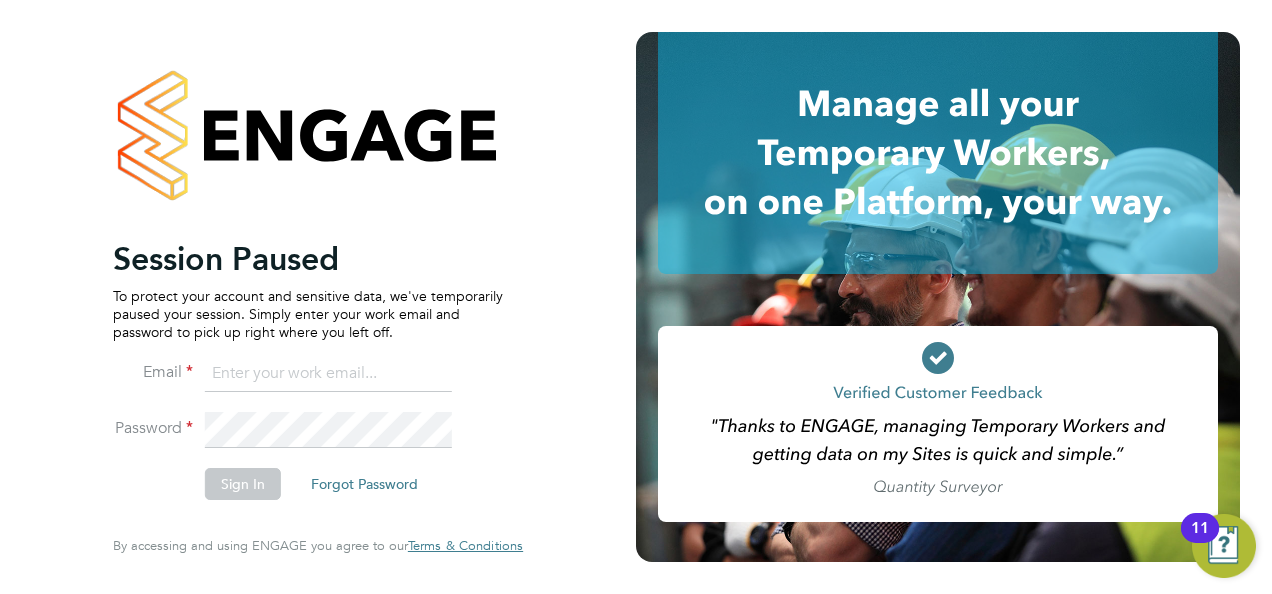 type on "hjones@skilledcareers.co.uk" 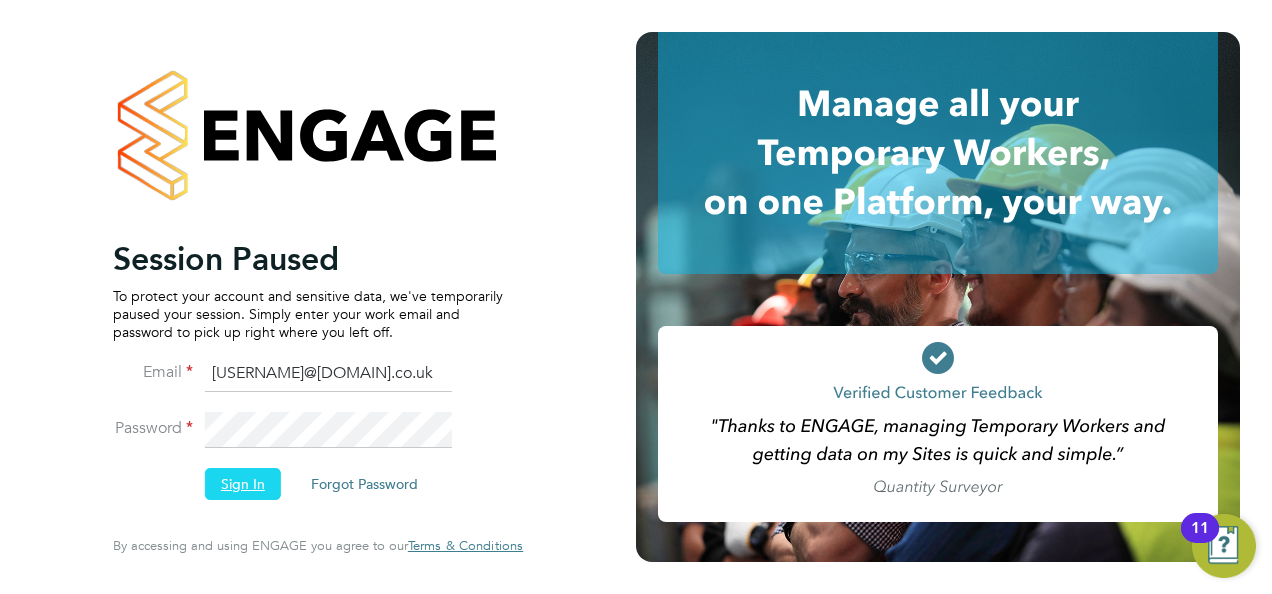 click on "Sign In" 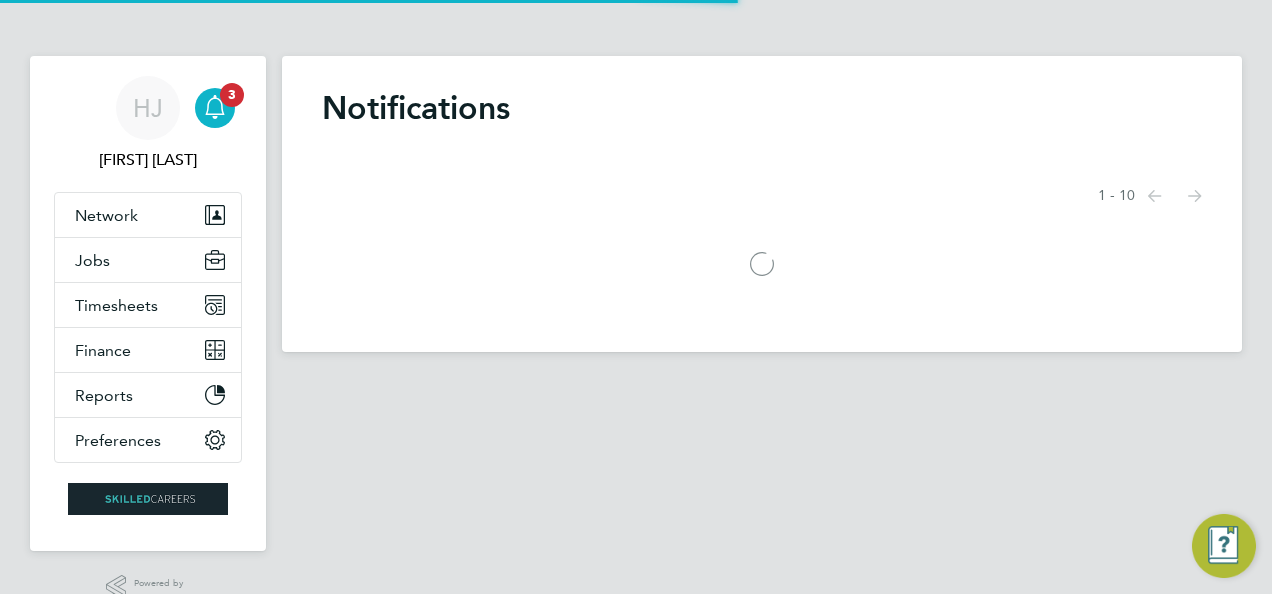 scroll, scrollTop: 0, scrollLeft: 0, axis: both 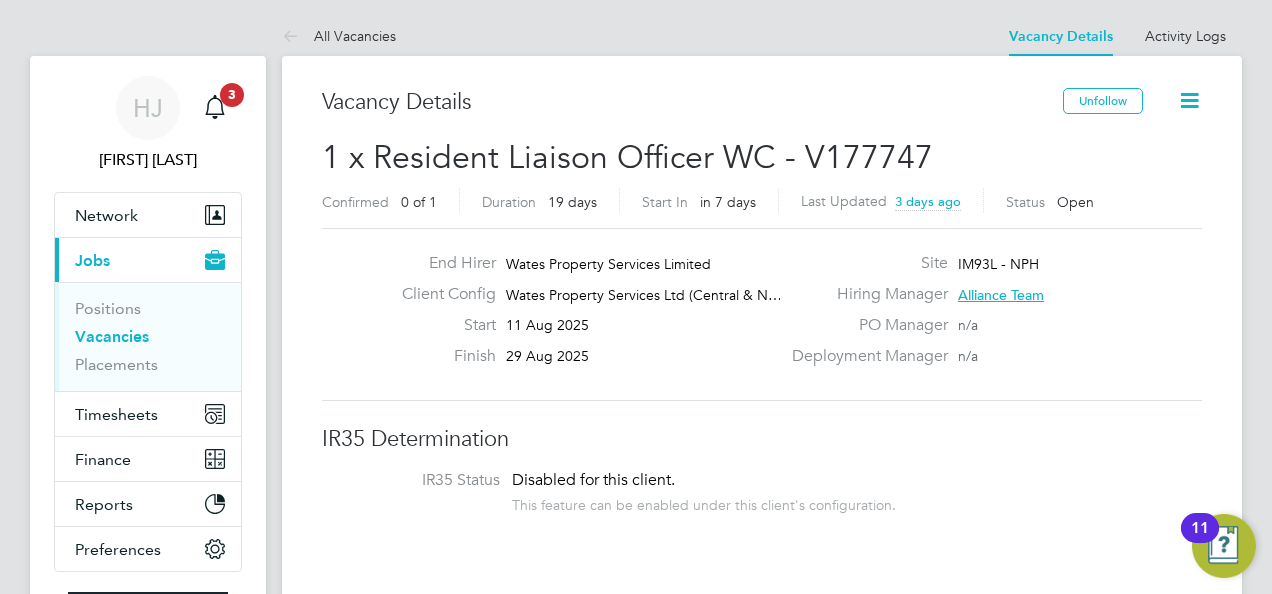 click on "Vacancies" at bounding box center [112, 336] 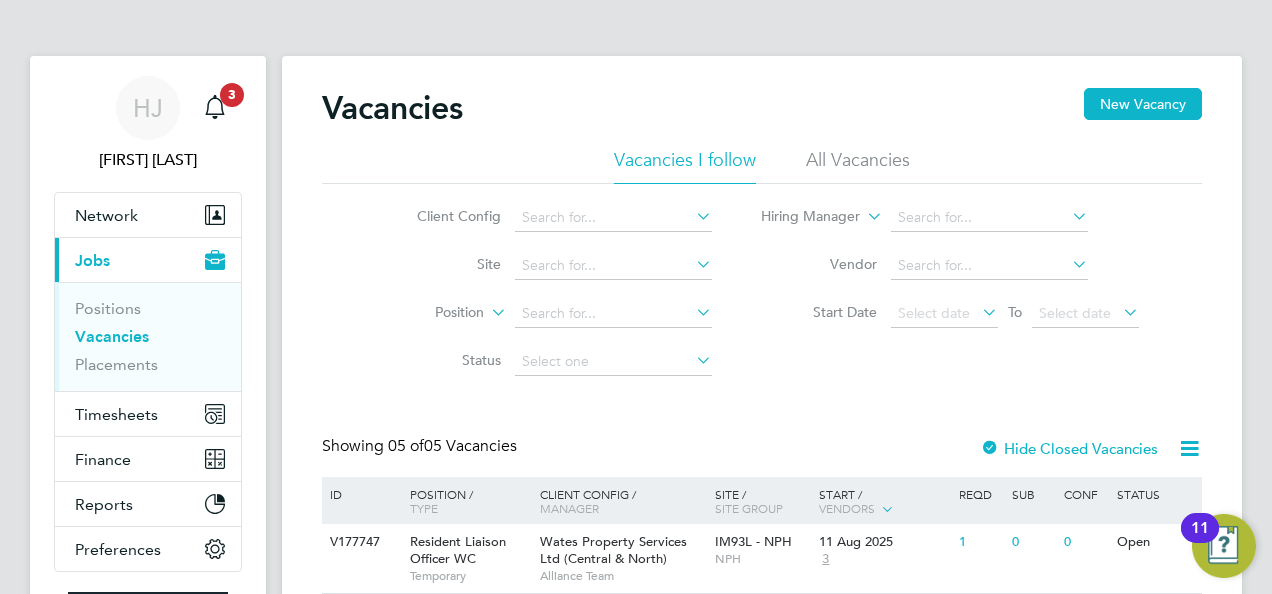 click on "Client Config     Site     Position     Status   Hiring Manager     Vendor   Start Date
Select date
To
Select date" 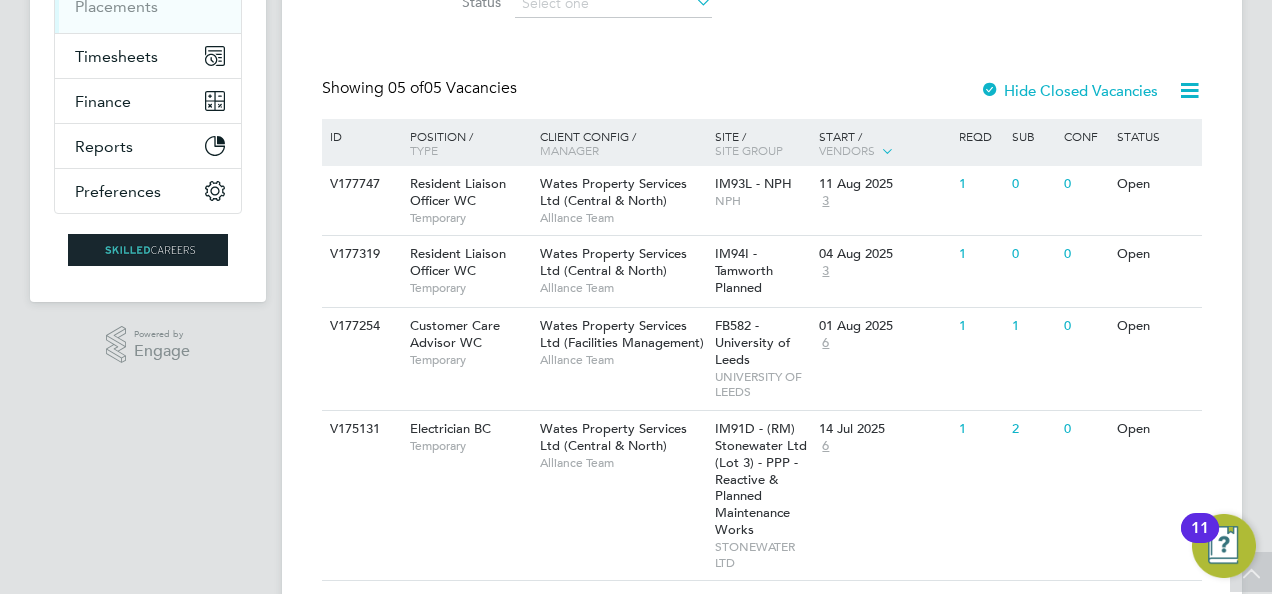 scroll, scrollTop: 360, scrollLeft: 0, axis: vertical 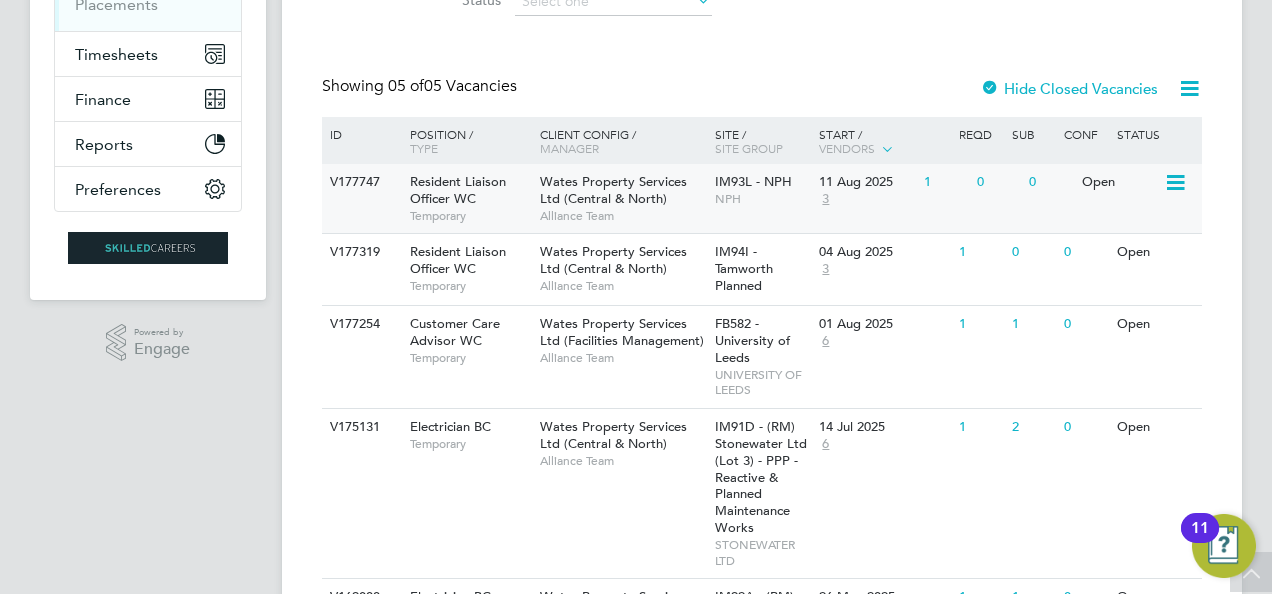 click on "Open" 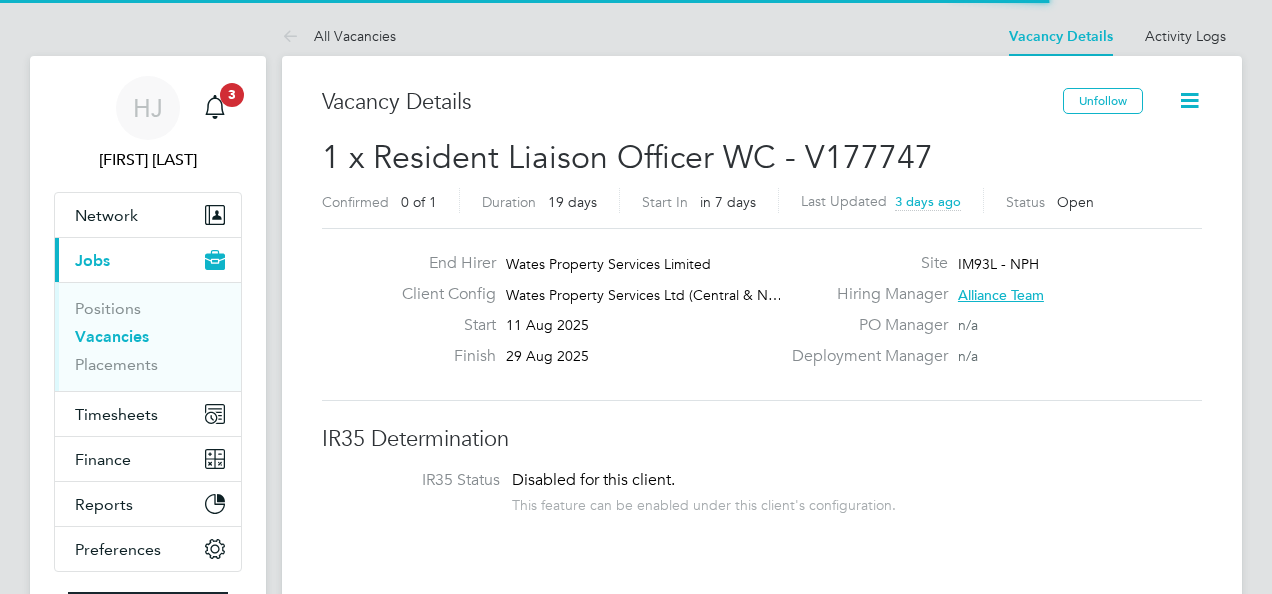 scroll, scrollTop: 0, scrollLeft: 0, axis: both 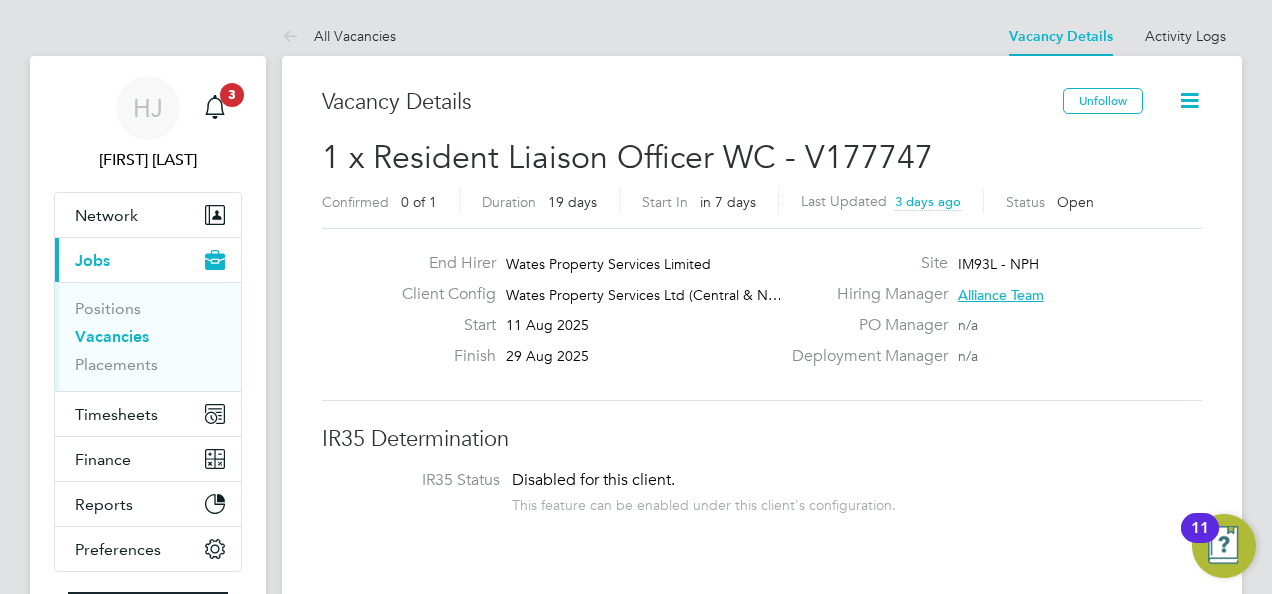 click on "Vacancy Details   Unfollow   1 x Resident Liaison Officer WC - V177747 Confirmed   0 of 1 Duration   19 days Start In     in 7 days Last Updated 3 days days ago Status   Open   End Hirer Wates Property Services Limited Client Config Wates Property Services Ltd (Central & N… Start 11 Aug 2025 Finish 29 Aug 2025 Site IM93L - NPH Hiring Manager Alliance Team PO Manager  n/a Deployment Manager n/a IR35 Determination IR35 Status Disabled for this client. This feature can be enabled under this client's configuration. Details PO No PO Number Valid From Valid To Expiry No PO numbers have been created. Reason   Extra work Description Resident Liaision Officer
Sick Cover unsure of duration but short term for now
NN57QS
Must Drive Skills / Qualifications DBS, Asbestos Awareness UKATA or IATP Tools n/a Additional H&S n/a Working Days   Mon,  Tue,  Wed,  Thu,  Fri,  Sat,  Sun Working Hours 08:00 - 18:00  10.00hrs Submission Acceptance   Manual Timesheet Approver   [FIRST] [LAST]   Rates Rate Name Engagement/ Rate Type Pay" 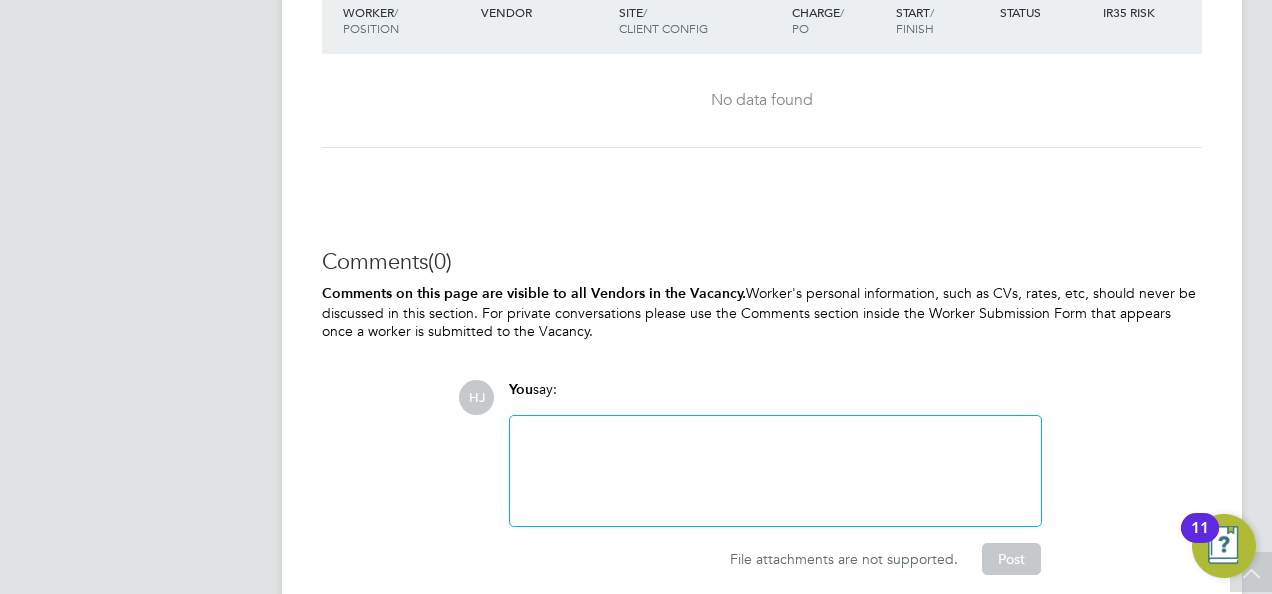 scroll, scrollTop: 2160, scrollLeft: 0, axis: vertical 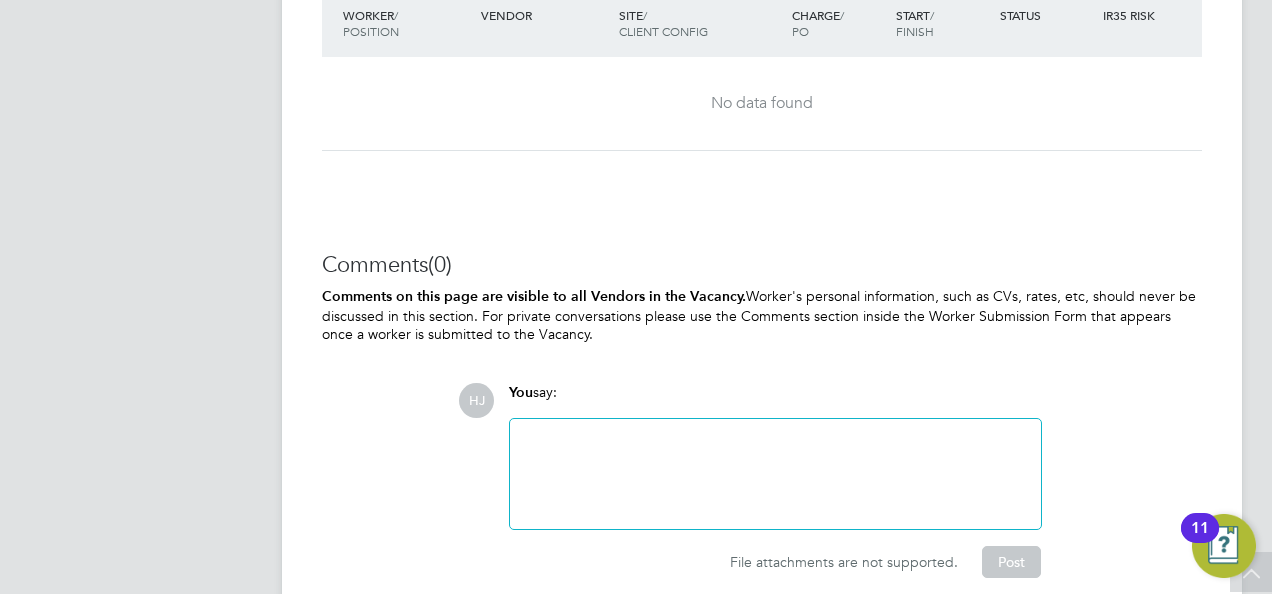 click on "HJ   Holly Jones   Notifications
3   Applications:   Network
Team Members   Businesses   Sites   Workers   Contacts   Current page:   Jobs
Positions   Vacancies   Placements   Timesheets
Timesheets   Expenses   Finance
Invoices & Credit Notes   Statements   Payments   Reports
Margin Report   CIS Reports   Report Downloads   Preferences
My Business   Branding   Doc. Requirements   VMS Configurations   Notifications   Activity Logs
.st0{fill:#C0C1C2;}
Powered by Engage" at bounding box center (148, -712) 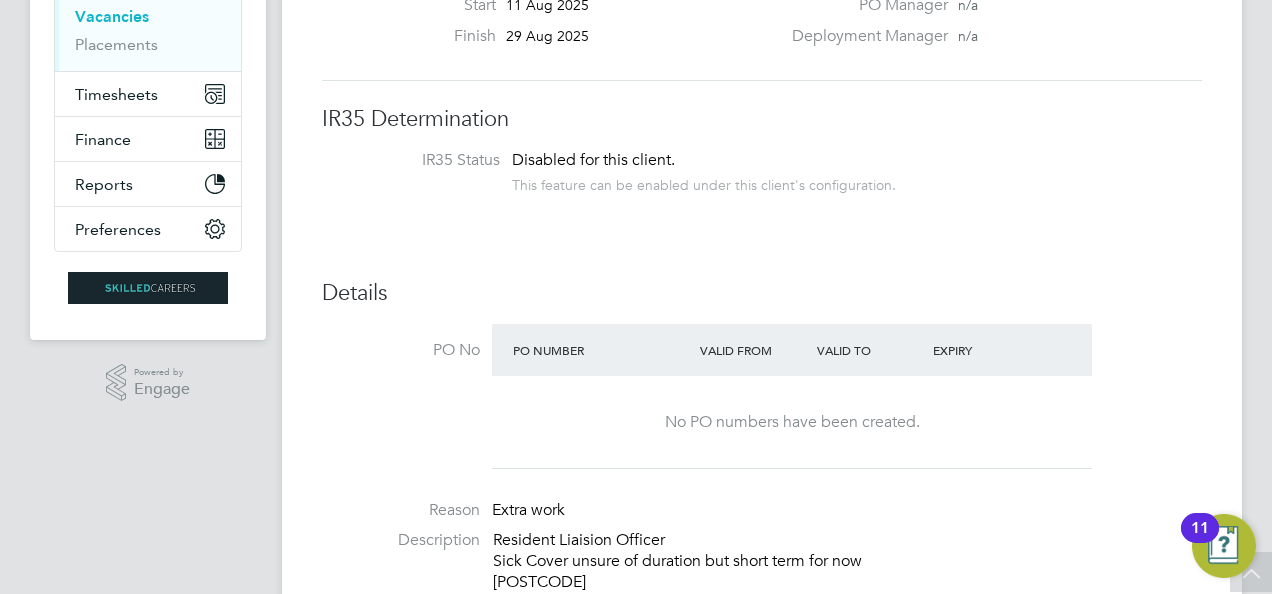 scroll, scrollTop: 357, scrollLeft: 0, axis: vertical 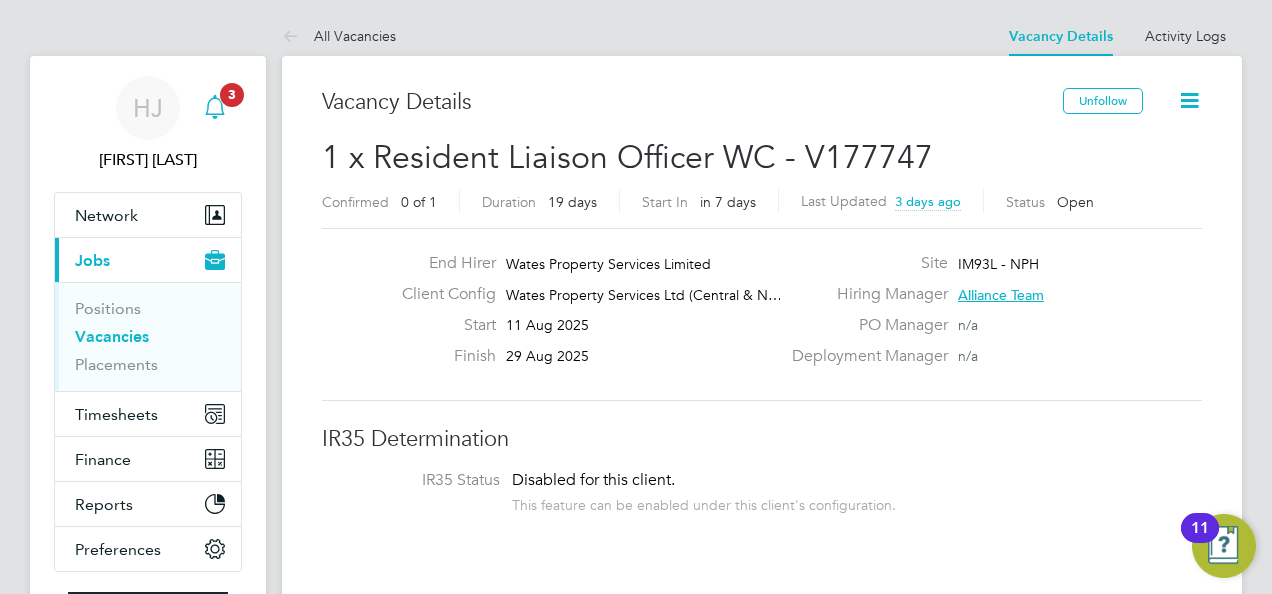 click on "3" at bounding box center (232, 95) 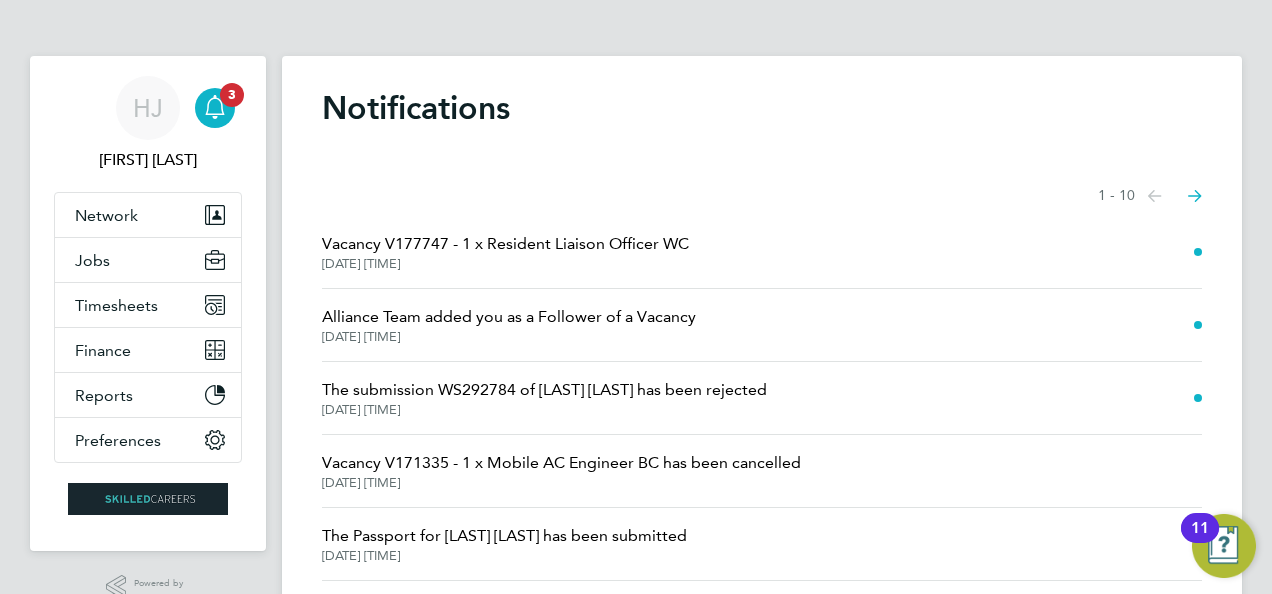 click on "HJ   Holly Jones   Notifications
3   Applications:   Network
Team Members   Businesses   Sites   Workers   Contacts   Jobs
Positions   Vacancies   Placements   Timesheets
Timesheets   Expenses   Finance
Invoices & Credit Notes   Statements   Payments   Reports
Margin Report   CIS Reports   Report Downloads   Preferences
My Business   Branding   Doc. Requirements   VMS Configurations   Notifications   Activity Logs
.st0{fill:#C0C1C2;}
Powered by Engage Notifications  Showing items   1 - 10   items
Previous page
Next page   Vacancy V177747 - 1 x Resident Liaison Officer WC
01 Aug 2025, 11:48   Alliance Team added you as a Follower of a Vacancy   01 Aug 2025, 11:46   01 Aug 2025, 10:53   31 Jul 2025, 20:00  All Vacancies" at bounding box center [636, 509] 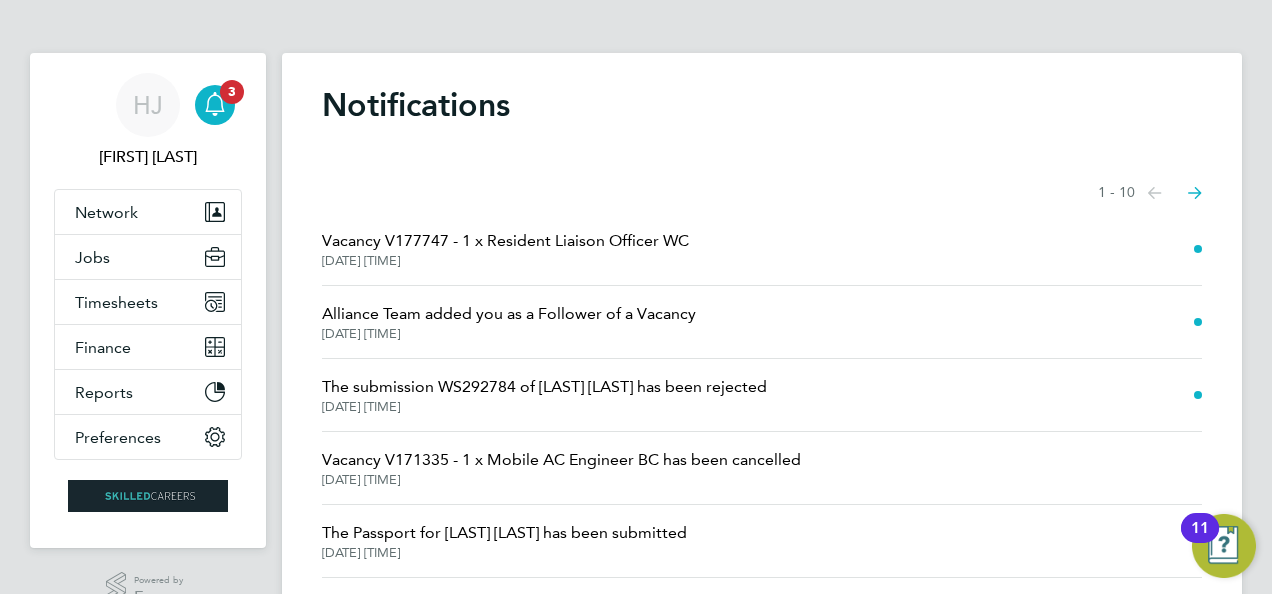 scroll, scrollTop: 0, scrollLeft: 0, axis: both 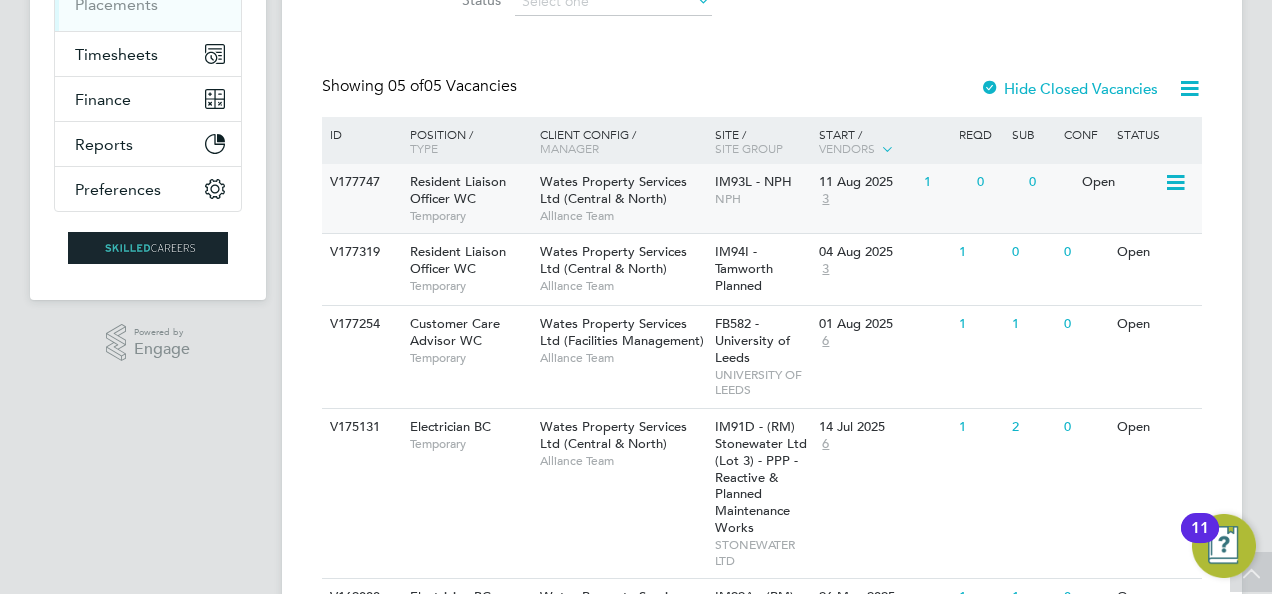 click on "Open" 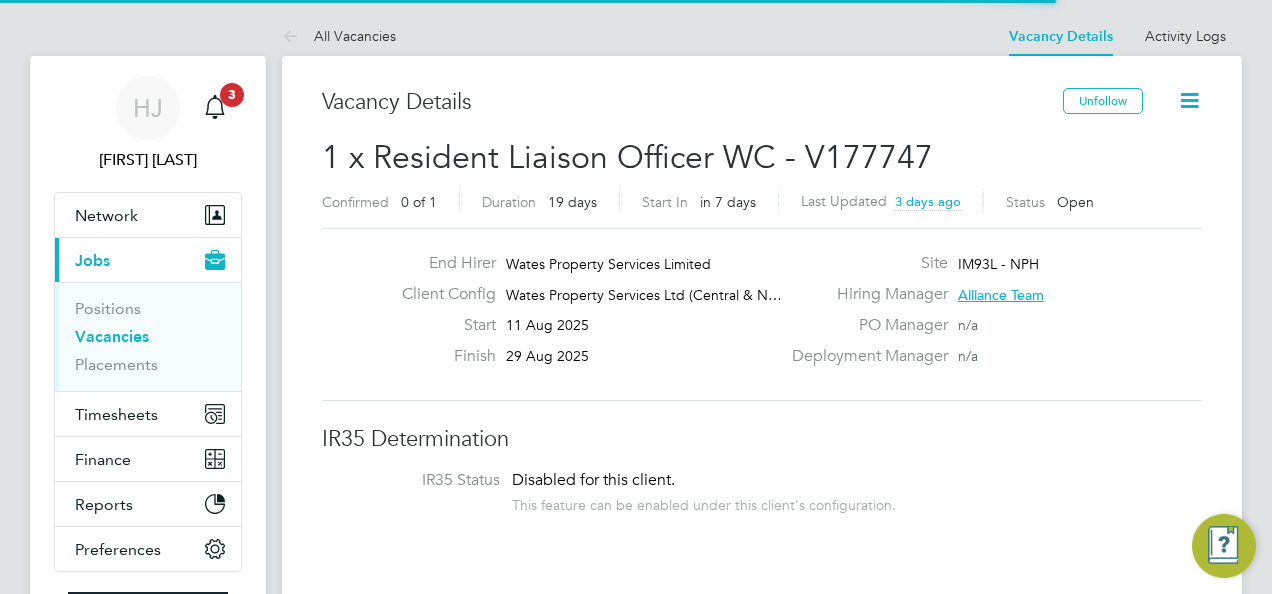 scroll, scrollTop: 0, scrollLeft: 0, axis: both 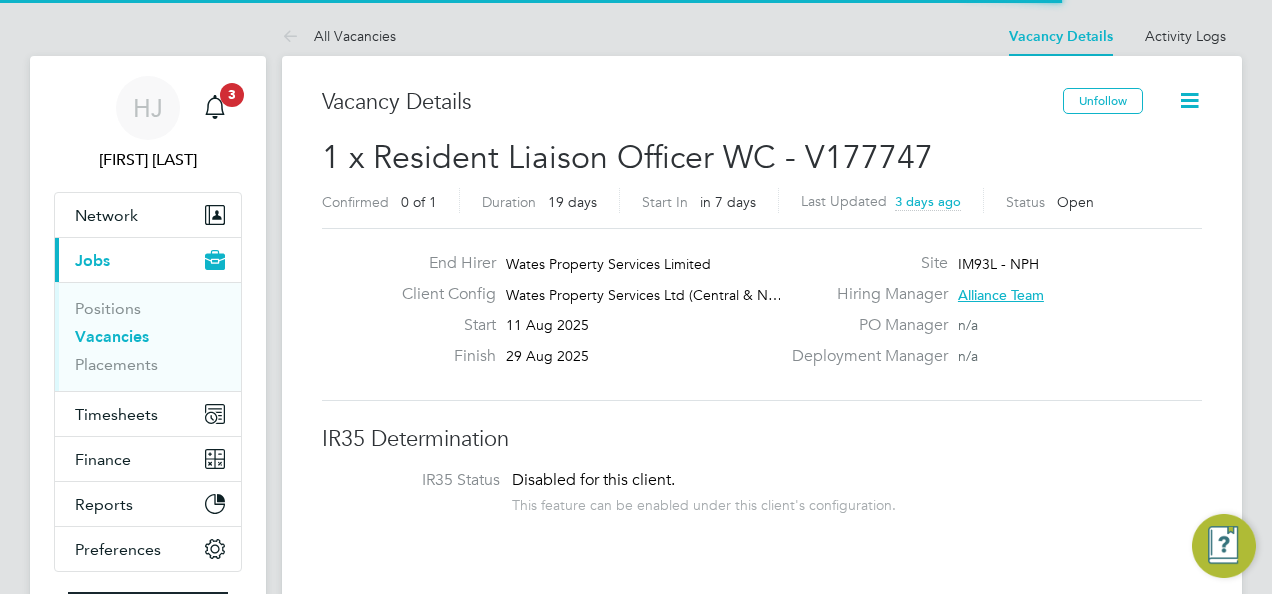 click on "Vacancy Details   Unfollow   1 x Resident Liaison Officer WC - V177747 Confirmed   0 of 1 Duration   19 days Start In     in 7 days Last Updated 3 days ago Status   Open   End Hirer Wates Property Services Limited Client Config Wates Property Services Ltd (Central & N… Start 11 Aug 2025 Finish 29 Aug 2025 Site IM93L - NPH Hiring Manager Alliance Team PO Manager  n/a Deployment Manager n/a IR35 Determination IR35 Status Disabled for this client. This feature can be enabled under this client's configuration. Details PO No PO Number Valid From Valid To Expiry No PO numbers have been created. Reason   Extra work Description Resident Liaision Officer
Sick Cover unsure of duration but short term for now
NN57QS
Must Drive Skills / Qualifications DBS, Asbestos Awareness UKATA or IATP Tools n/a Additional H&S n/a Working Days   Mon,  Tue,  Wed,  Thu,  Fri,  Sat,  Sun Working Hours 08:00 - 18:00  10.00hrs Submission Acceptance   Manual Timesheet Approver   James Harding   Rates Rate Name Engagement/ Rate Type Pay" 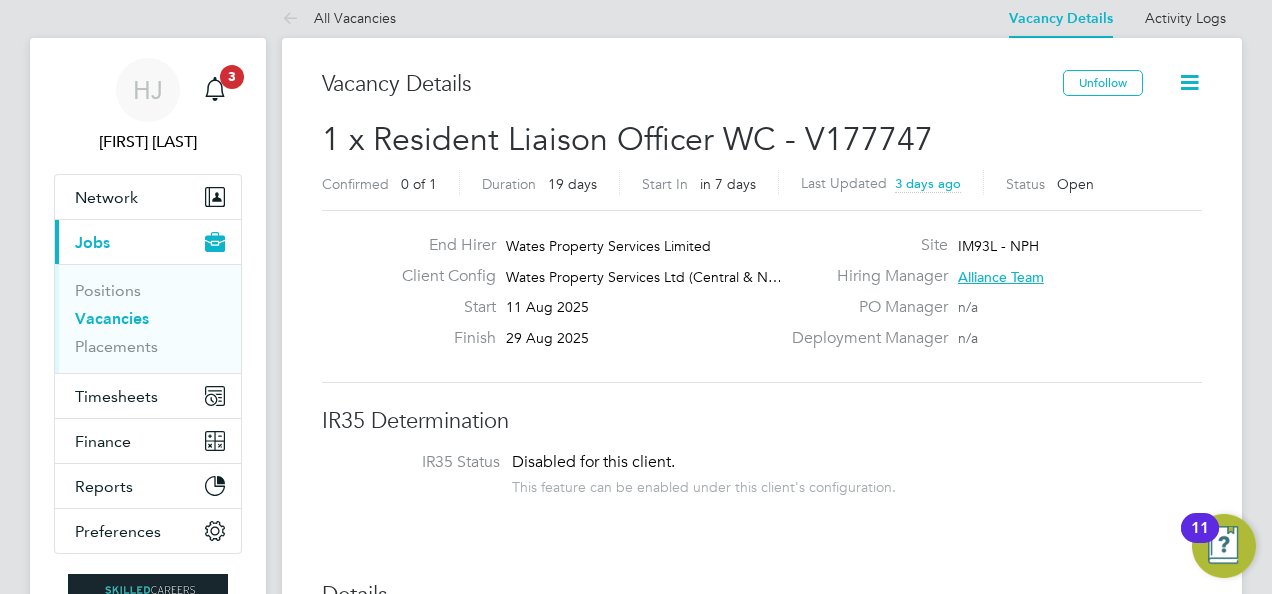 scroll, scrollTop: 0, scrollLeft: 0, axis: both 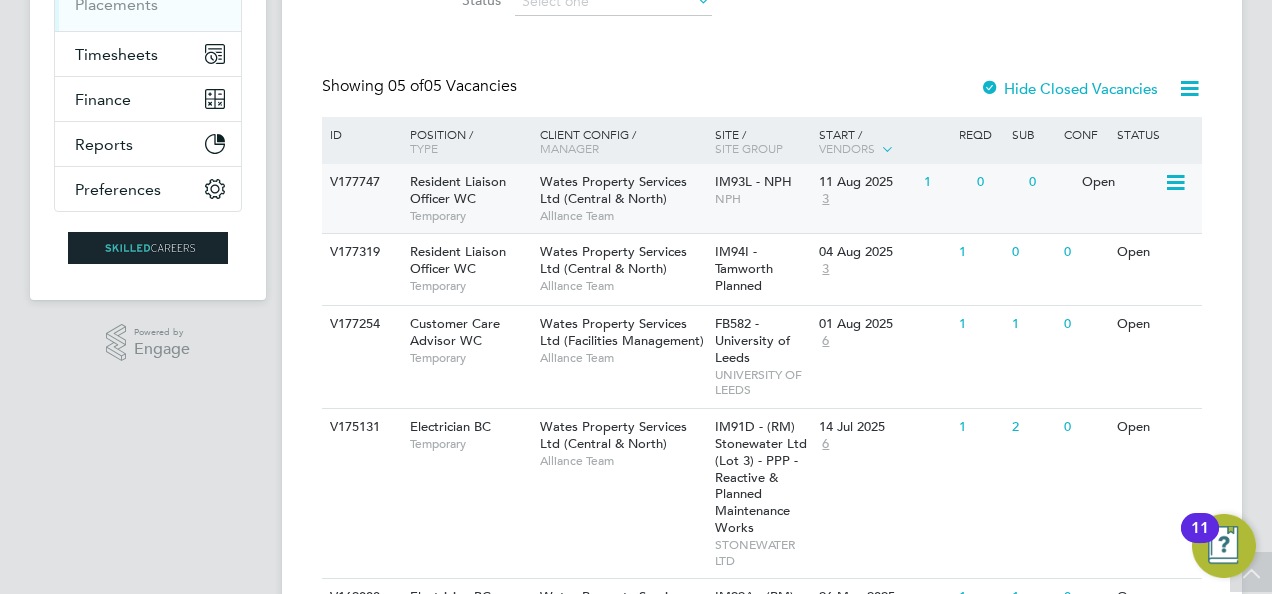 click on "Open" 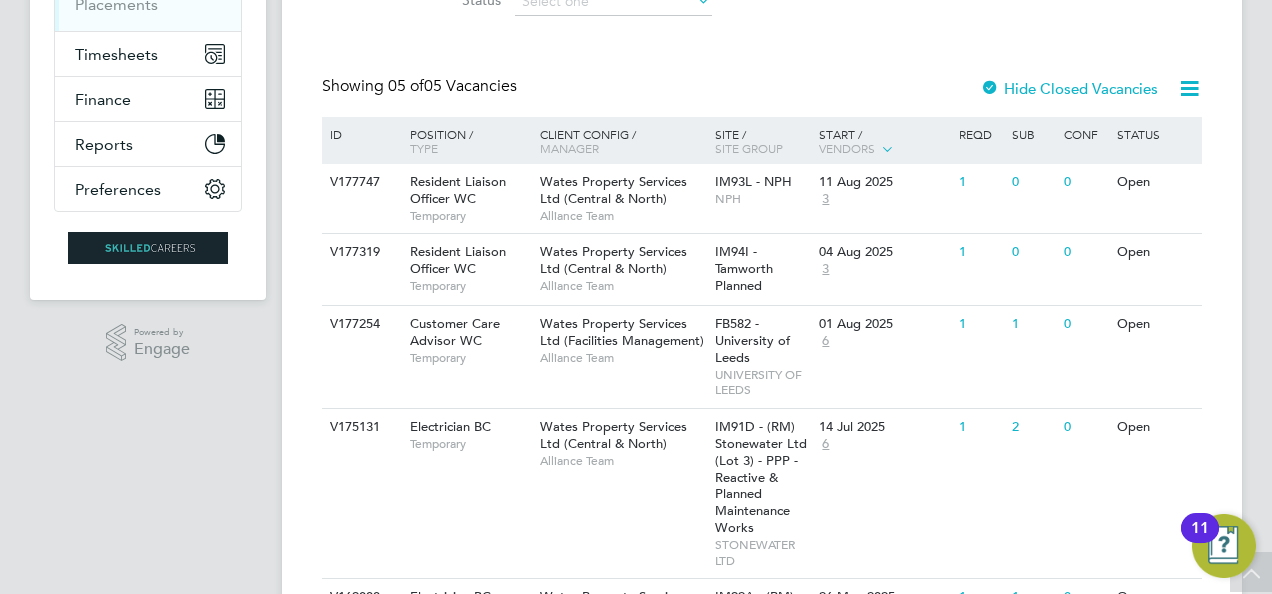 scroll, scrollTop: 0, scrollLeft: 0, axis: both 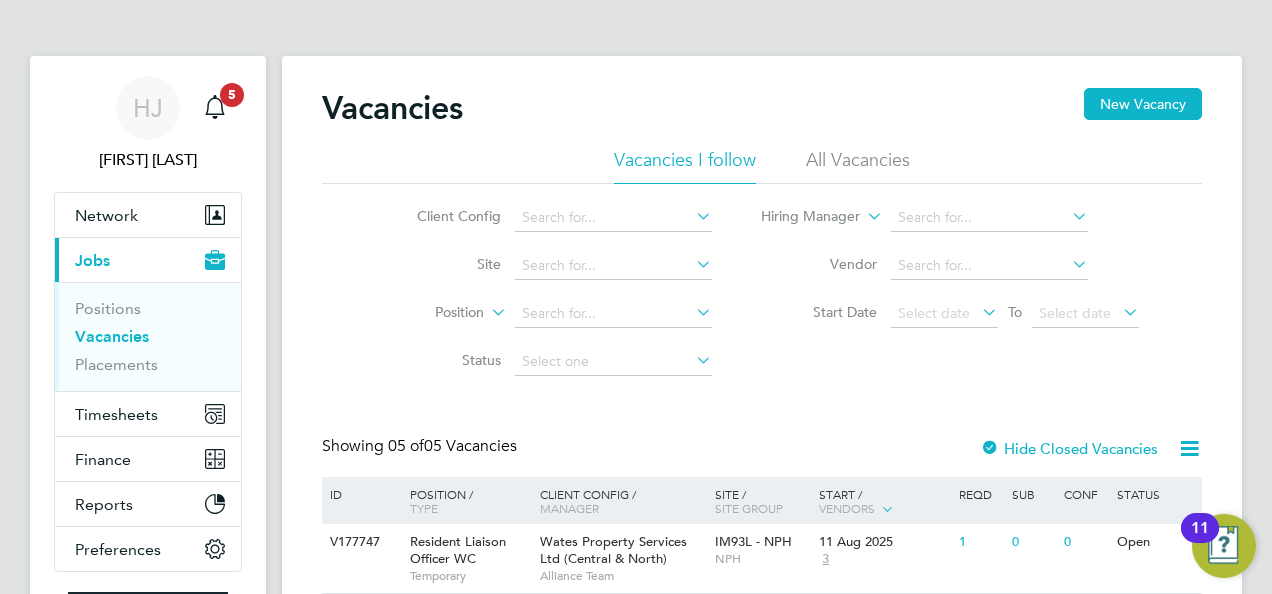 click on "All Vacancies" 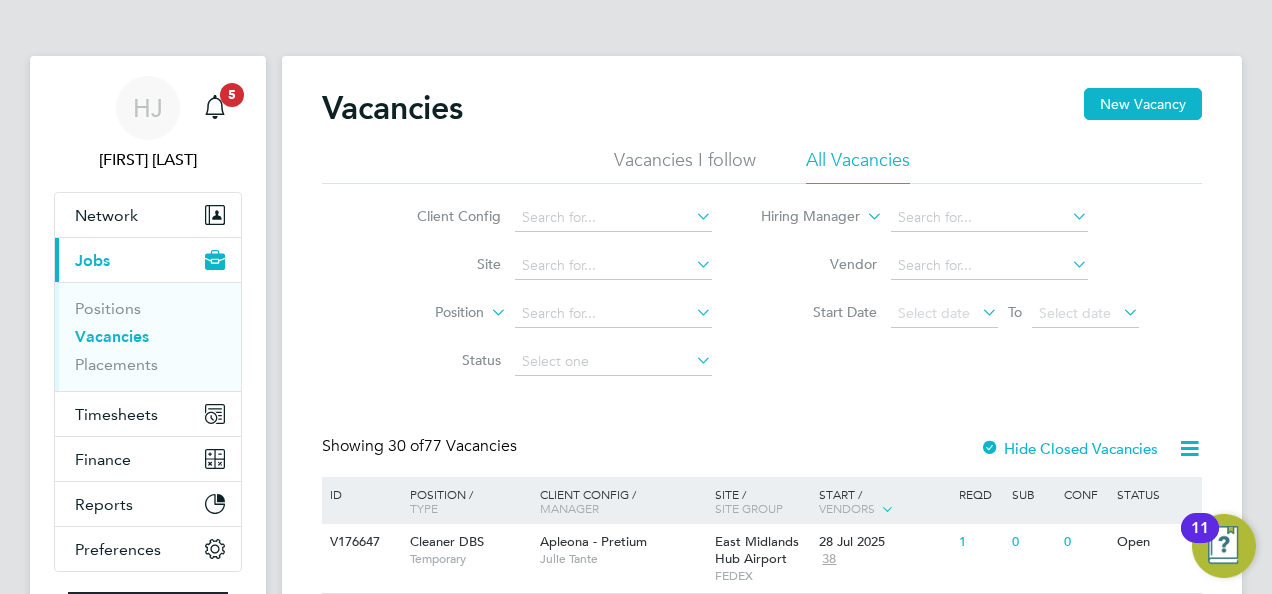 click on "Vacancies New Vacancy" 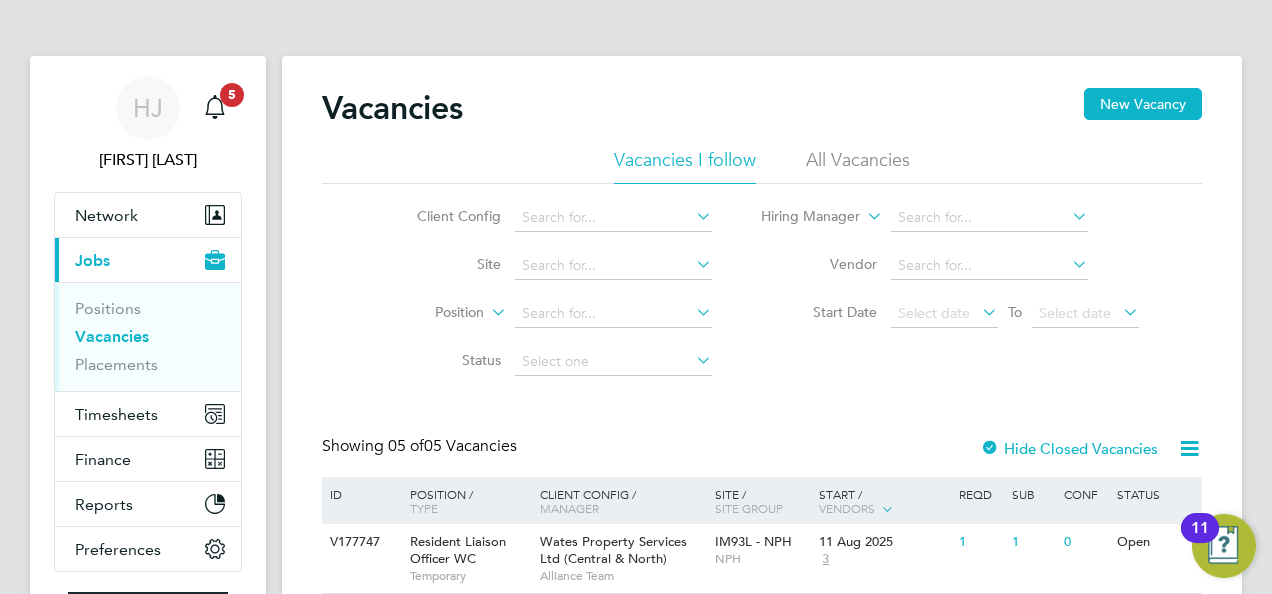 click on "[FIRST] [LAST]   Notifications
5   Applications:   Network
Team Members   Businesses   Sites   Workers   Contacts   Current page:   Jobs
Positions   Vacancies   Placements   Timesheets
Timesheets   Expenses   Finance
Invoices & Credit Notes   Statements   Payments   Reports
Margin Report   CIS Reports   Report Downloads   Preferences
My Business   Branding   Doc. Requirements   VMS Configurations   Notifications   Activity Logs
.st0{fill:#C0C1C2;}
Powered by Engage Vacancies New Vacancy Vacancies I follow All Vacancies Client Config     Site     Position     Status   Hiring Manager     Vendor   Start Date
Select date
To
Select date
Showing   05 of  05 Vacancies Hide Closed Vacancies ID  Position /" at bounding box center [636, 582] 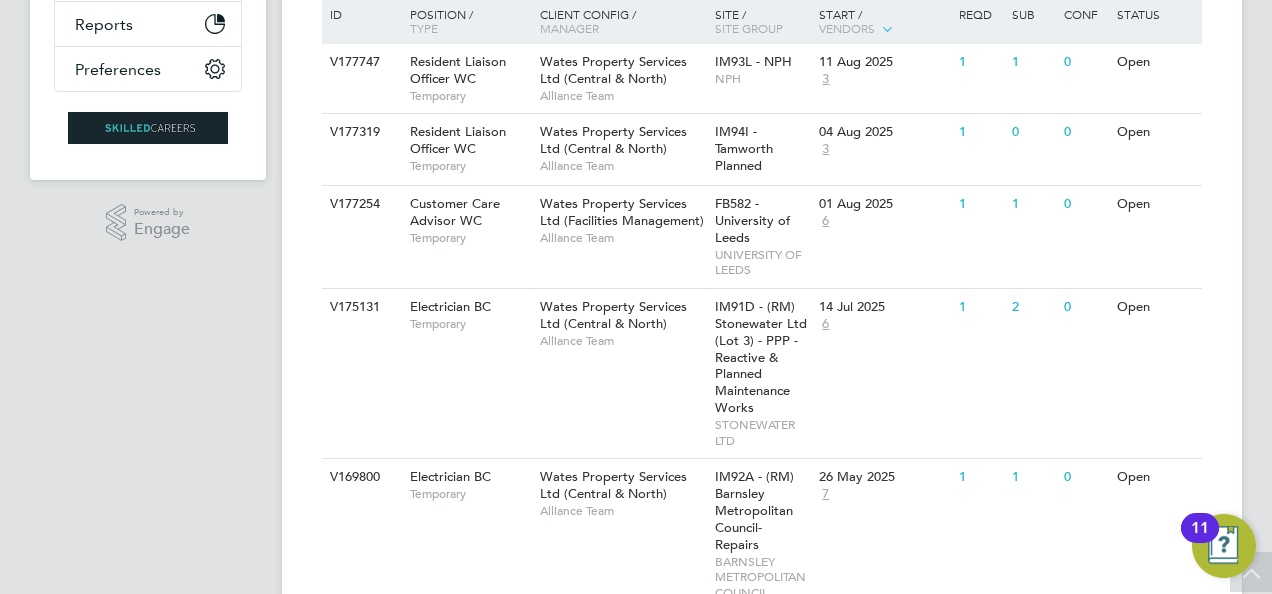 scroll, scrollTop: 520, scrollLeft: 0, axis: vertical 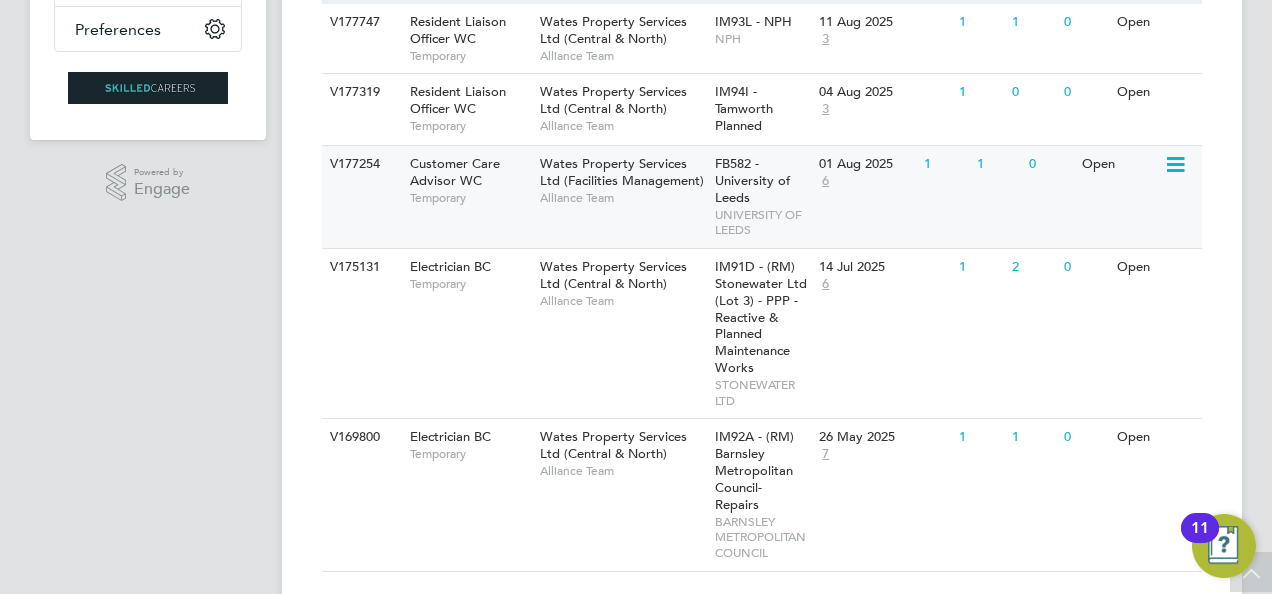 click on "Open" 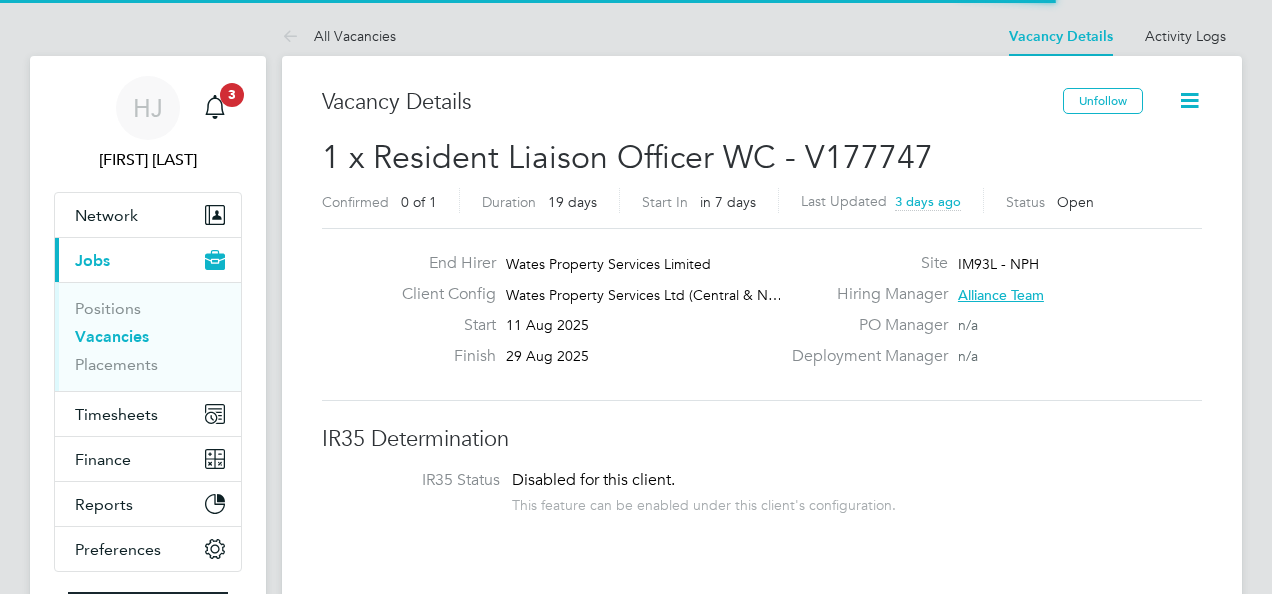 scroll, scrollTop: 0, scrollLeft: 0, axis: both 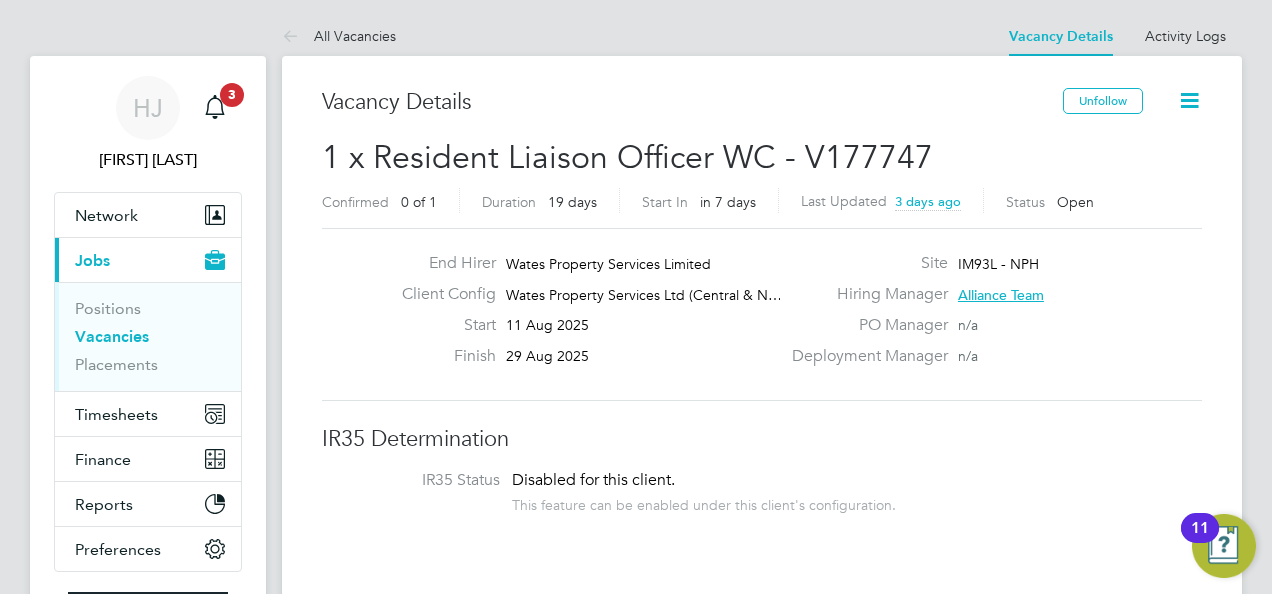 type 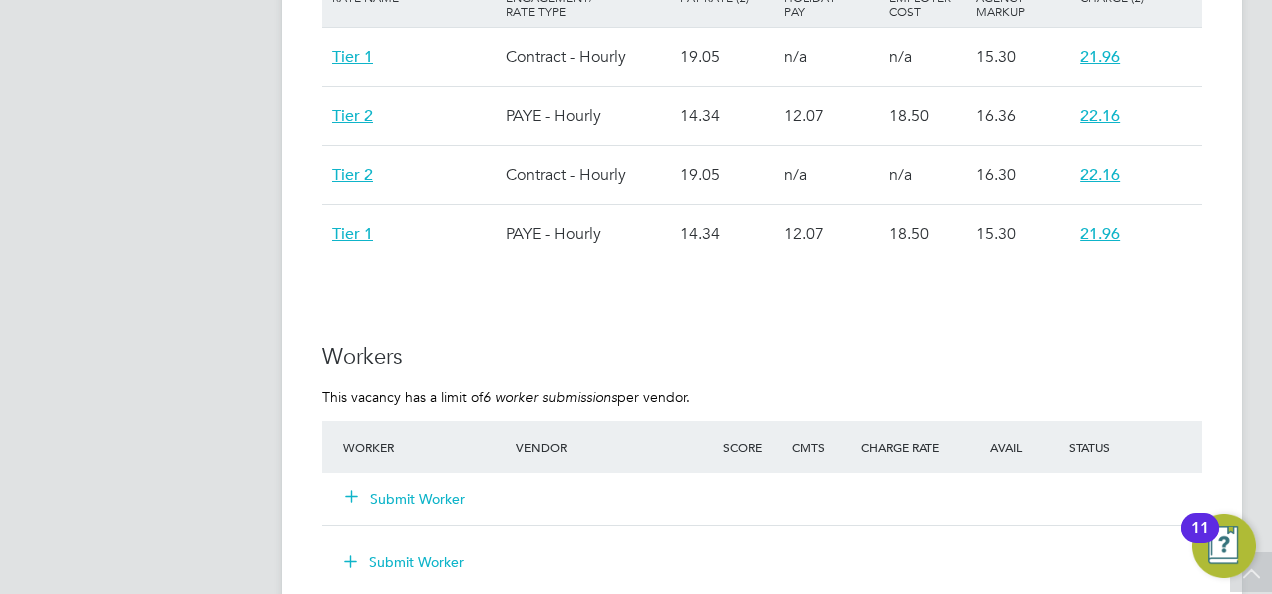 scroll, scrollTop: 1600, scrollLeft: 0, axis: vertical 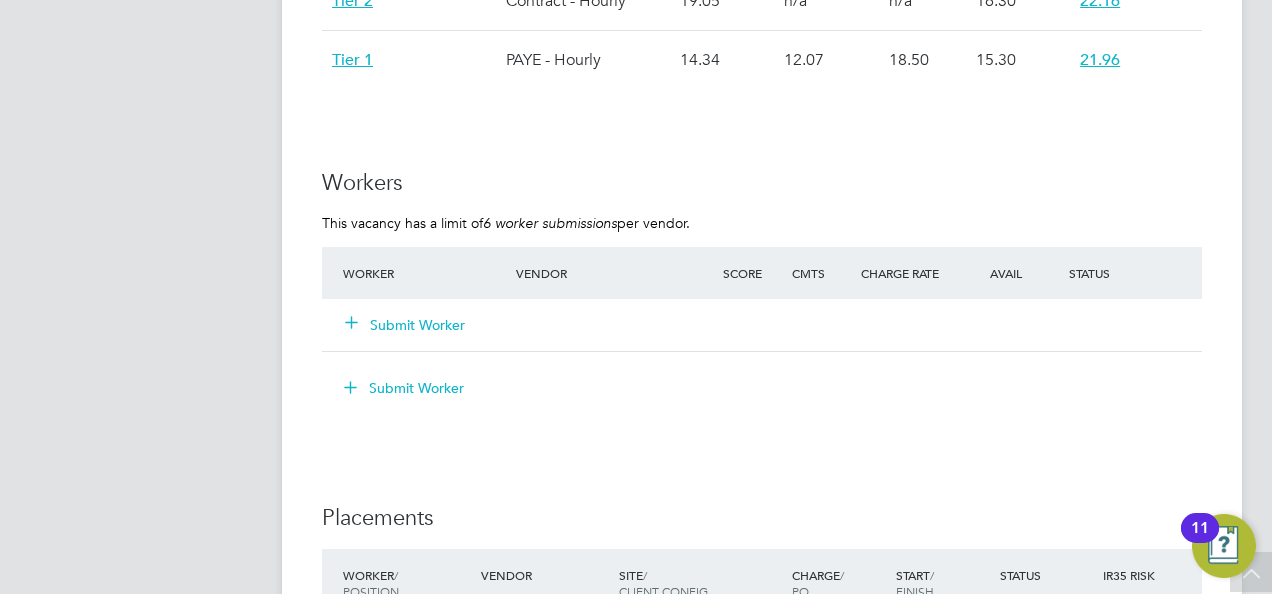click on "Submit Worker" 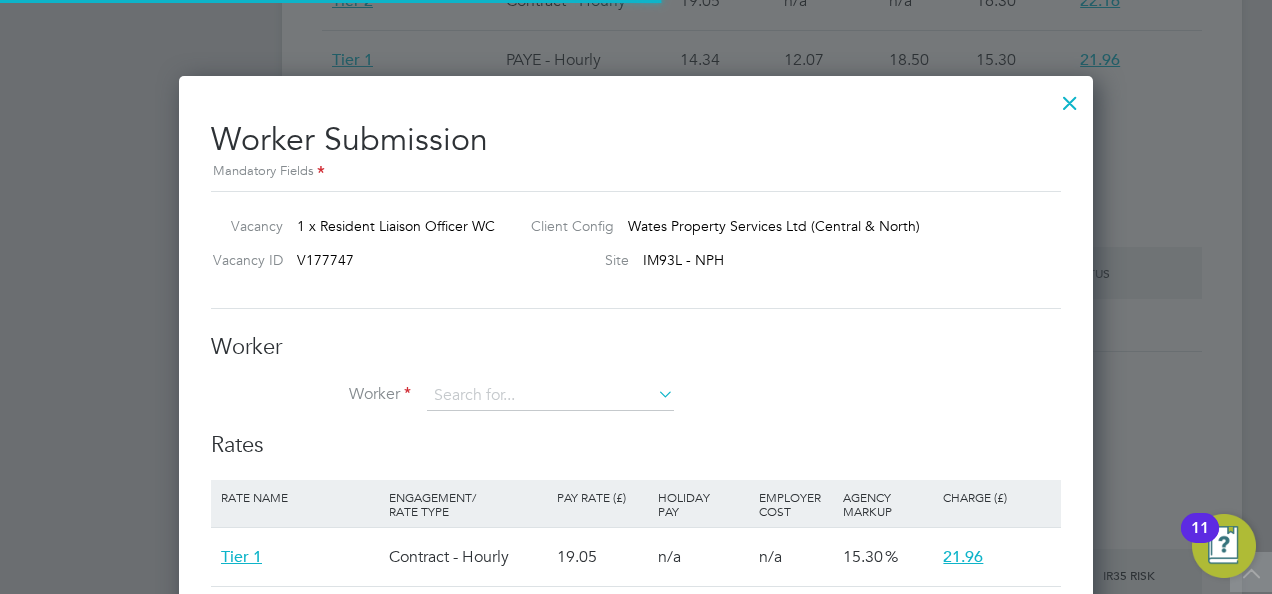scroll, scrollTop: 10, scrollLeft: 10, axis: both 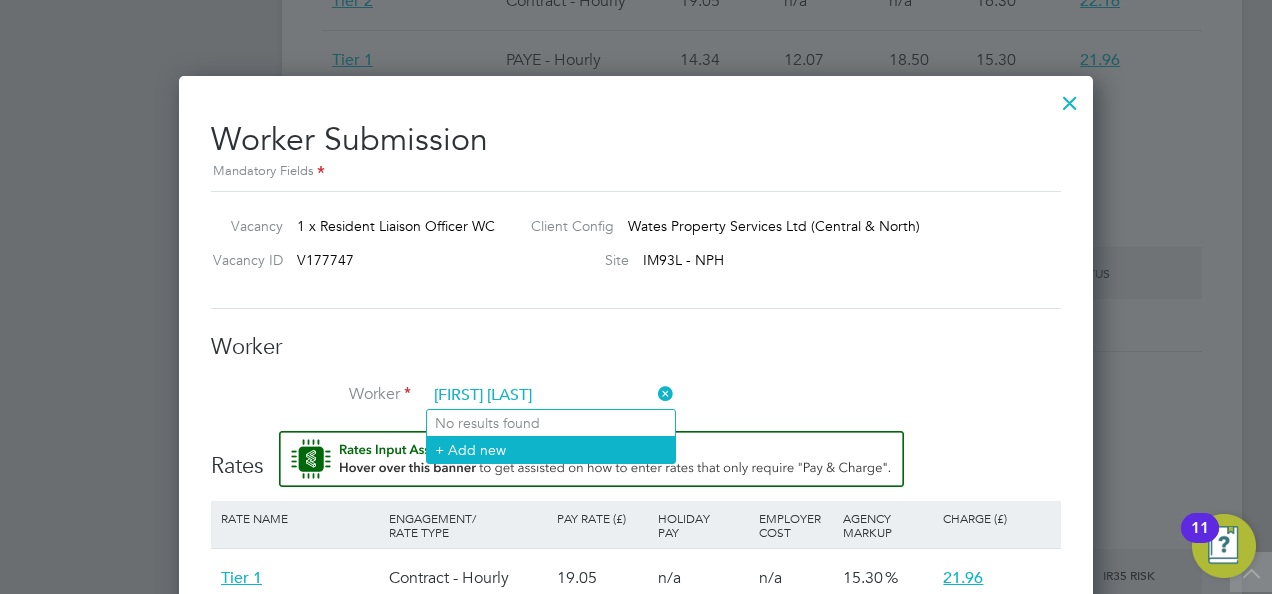 type on "julia mcbride" 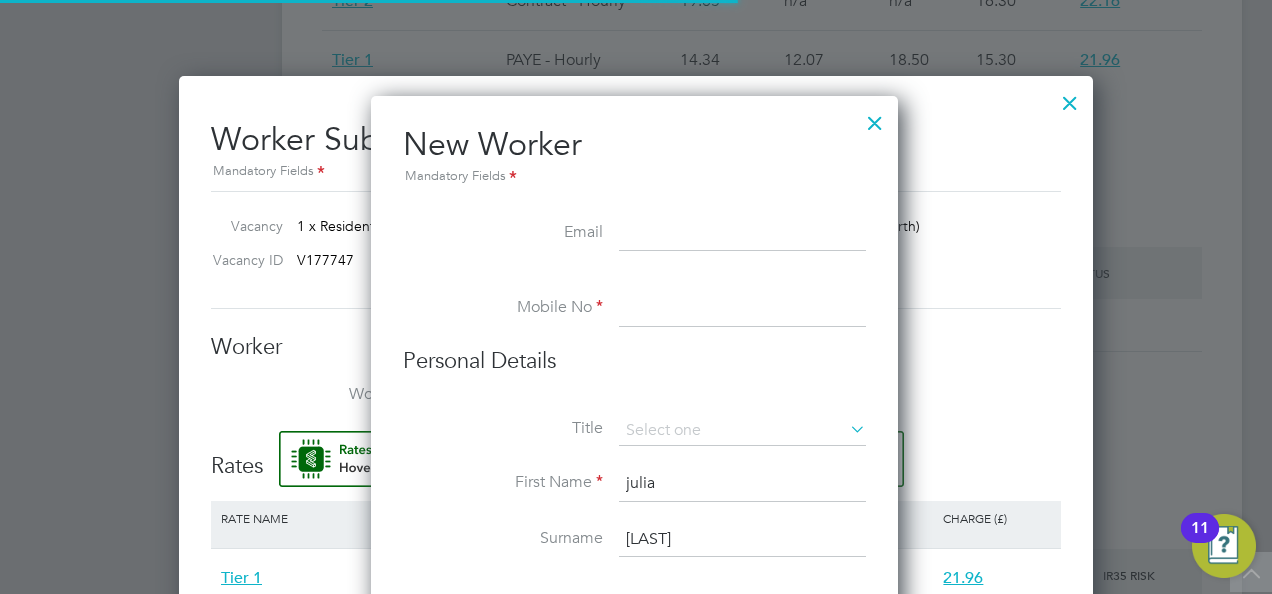 type 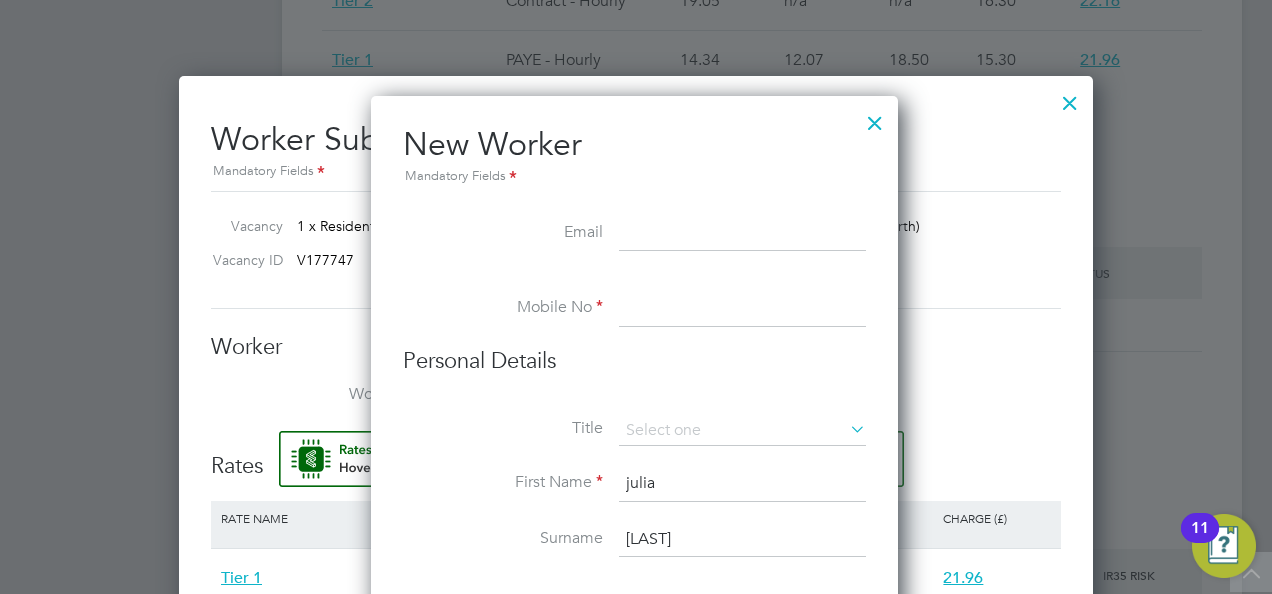 paste on "juliamcbride@live.co.uk" 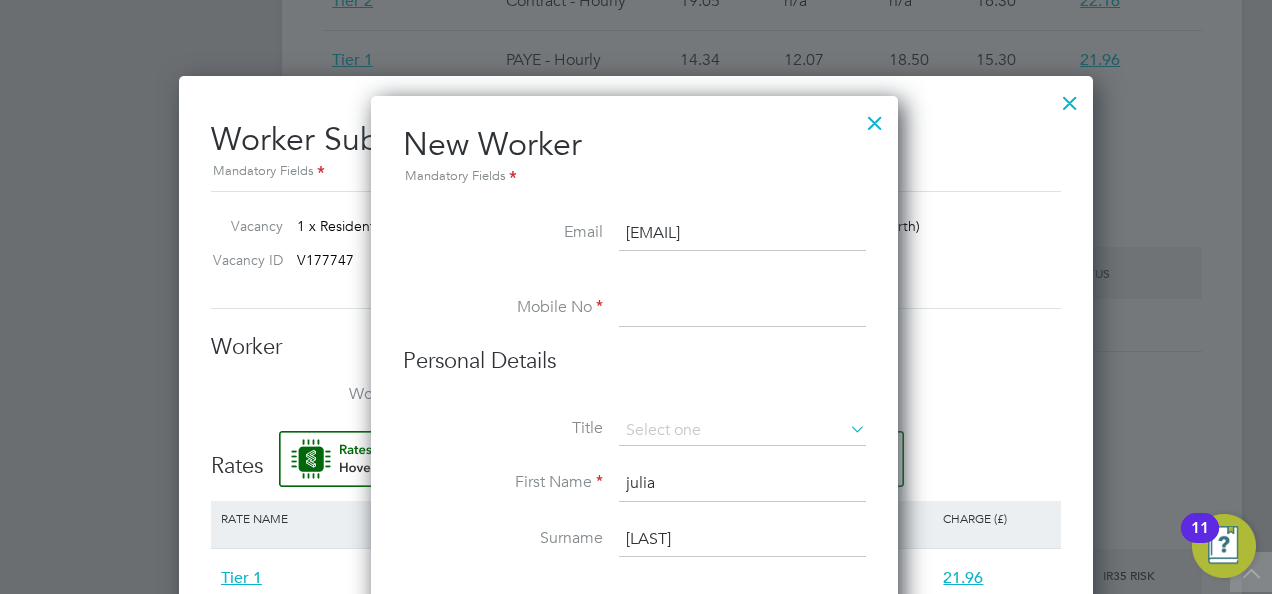 type on "juliamcbride@live.co.uk" 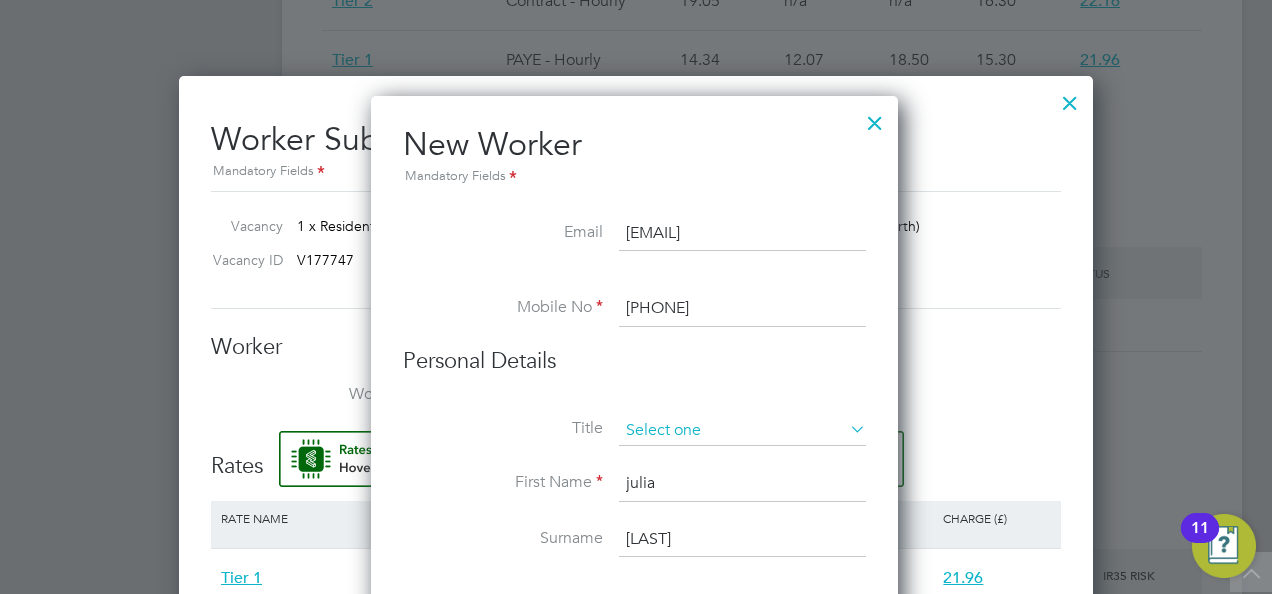 type on "07565287281" 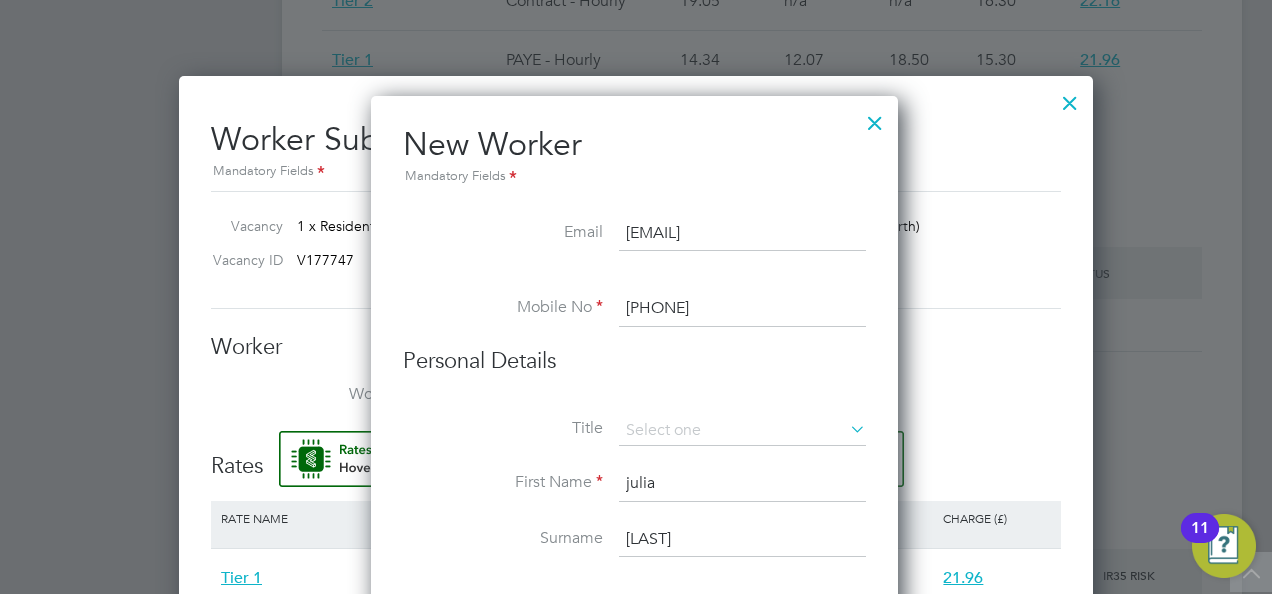 click on "Miss" 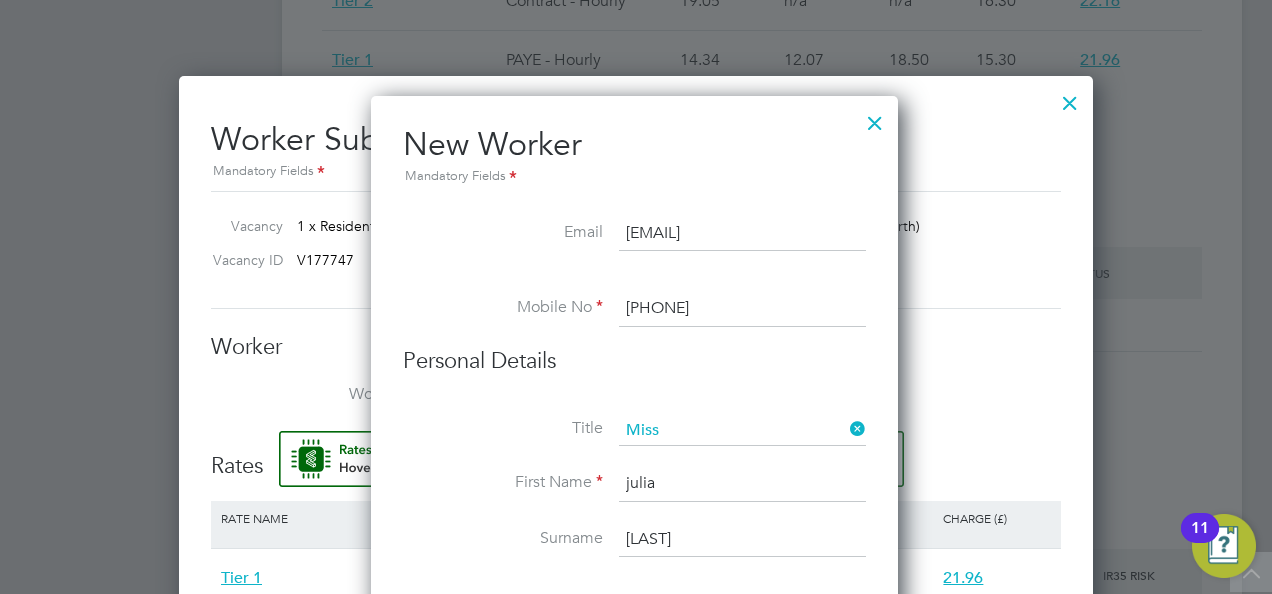 click on "Personal Details" at bounding box center (634, 381) 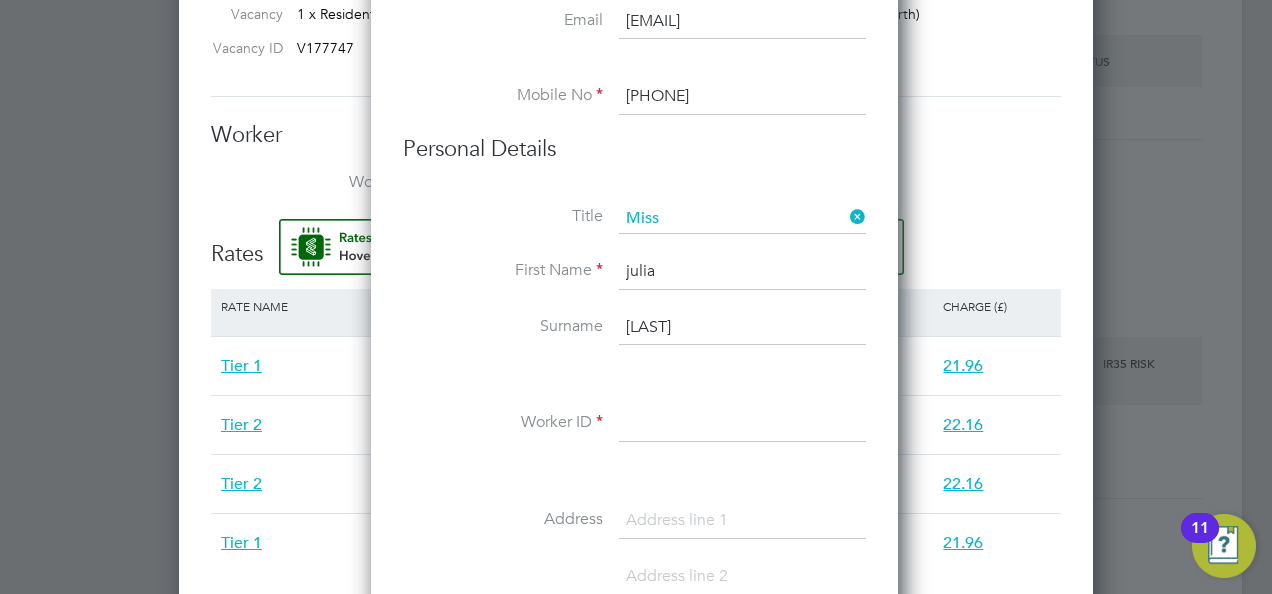scroll, scrollTop: 1840, scrollLeft: 0, axis: vertical 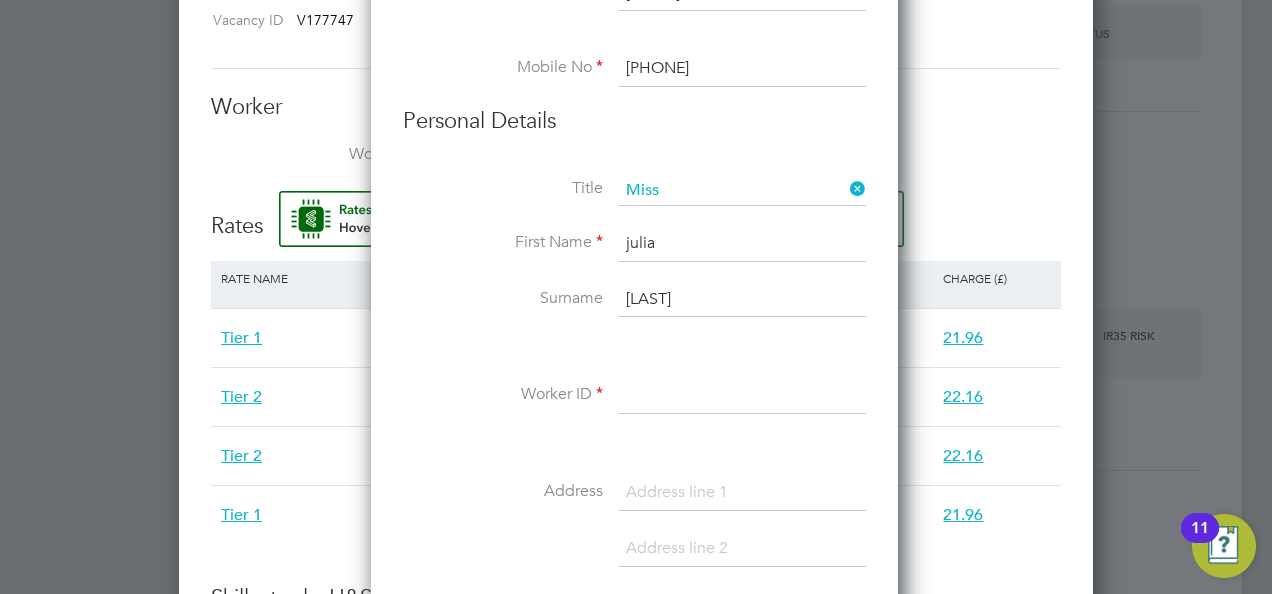 click at bounding box center [742, 396] 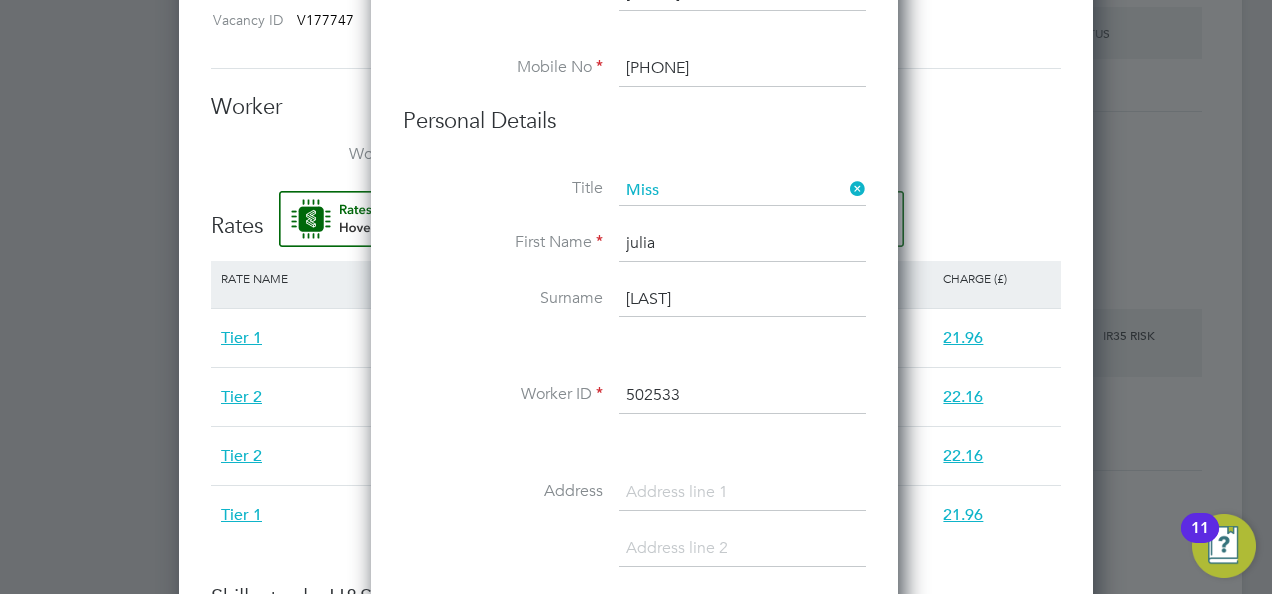 type on "502533" 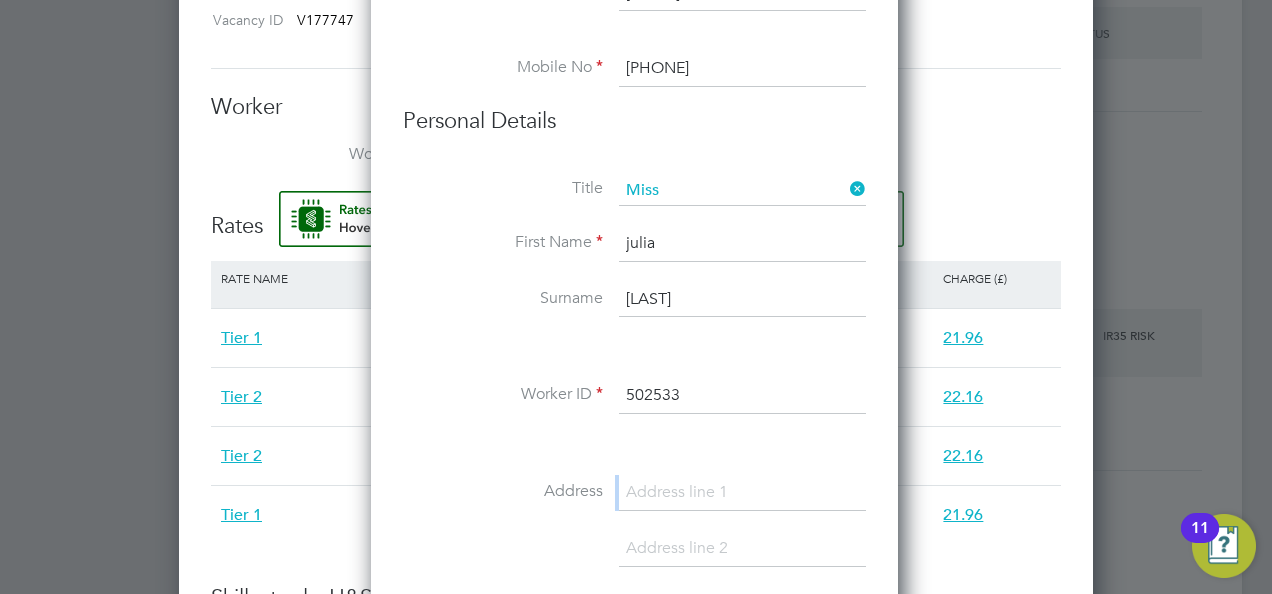 click on "Title   Miss First Name   julia Surname   mcbride Worker ID   502533 Address       Post code   Date of Birth   Gender   National Insurance No." at bounding box center [634, 539] 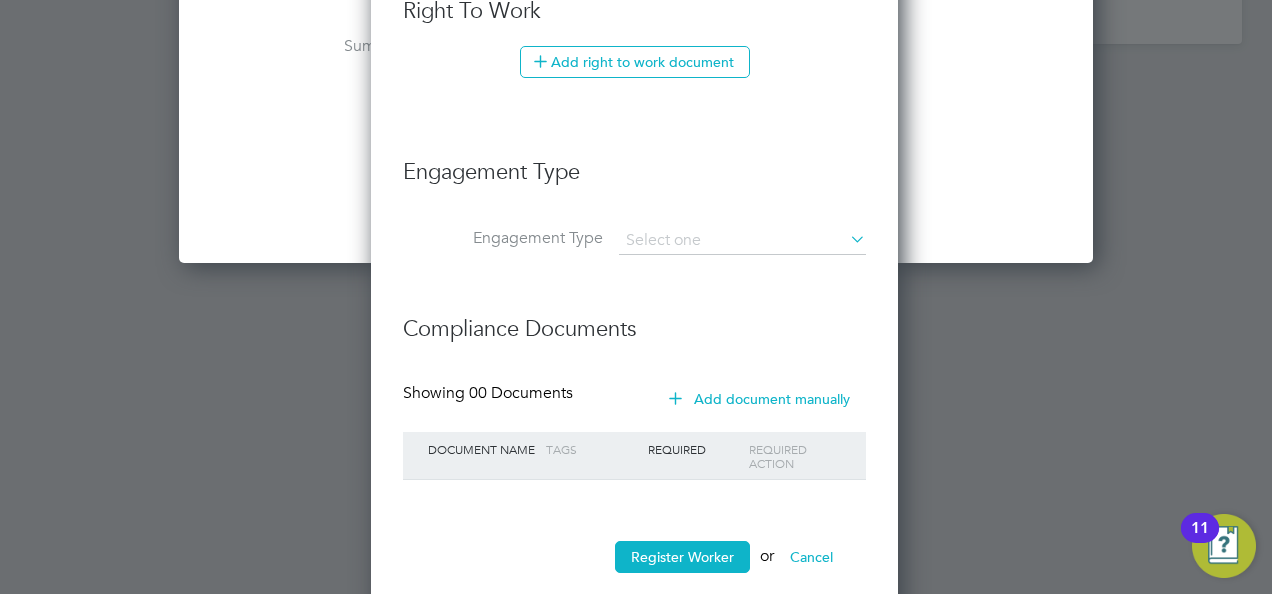 scroll, scrollTop: 2794, scrollLeft: 0, axis: vertical 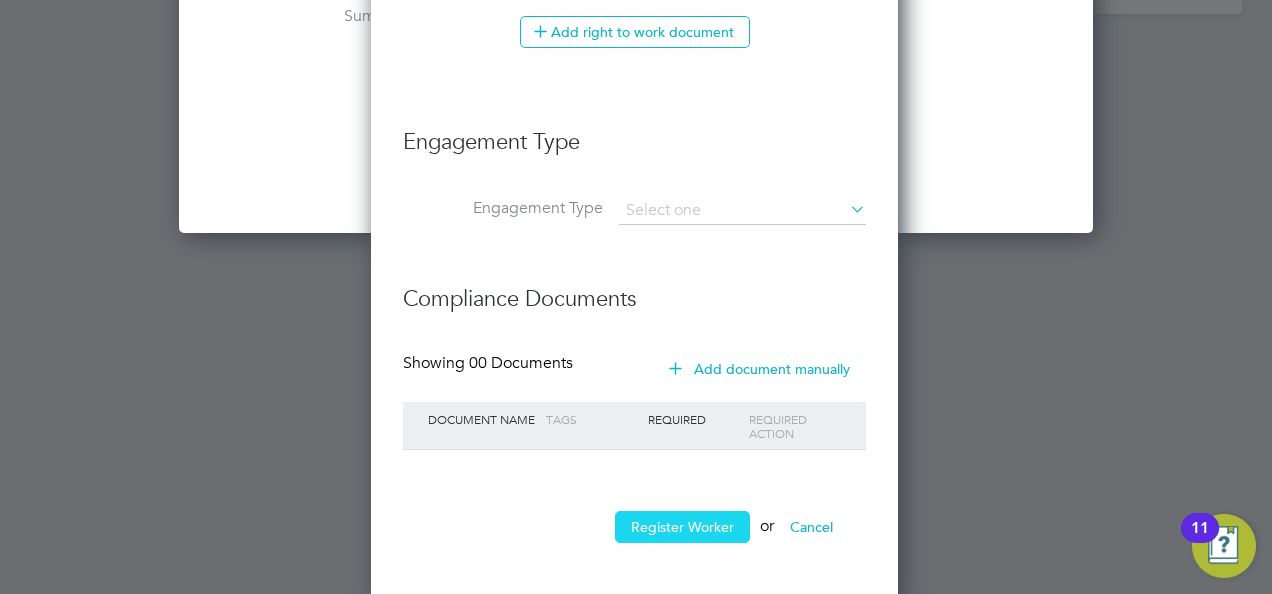 click on "Register Worker" at bounding box center (682, 527) 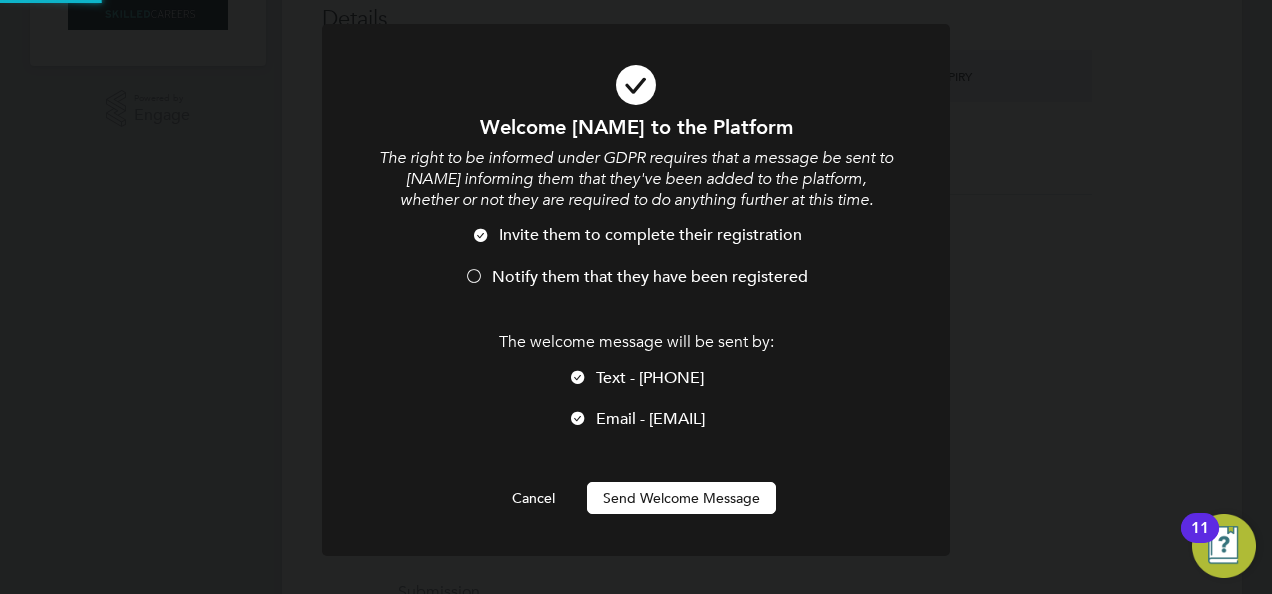 scroll, scrollTop: 0, scrollLeft: 0, axis: both 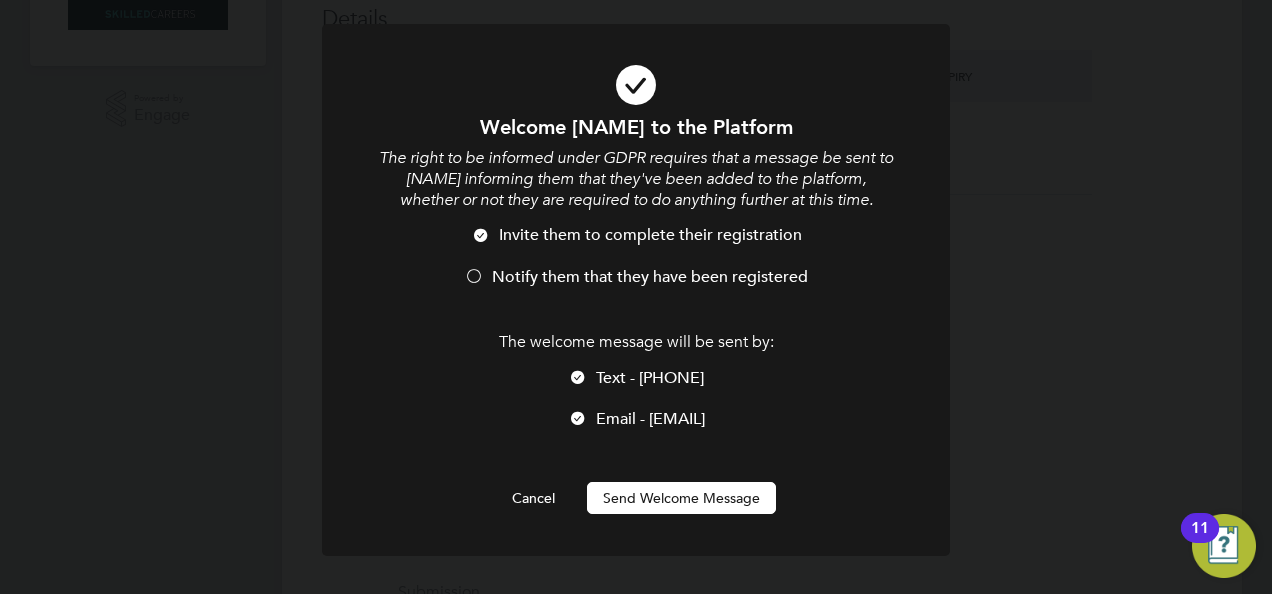 click at bounding box center [474, 278] 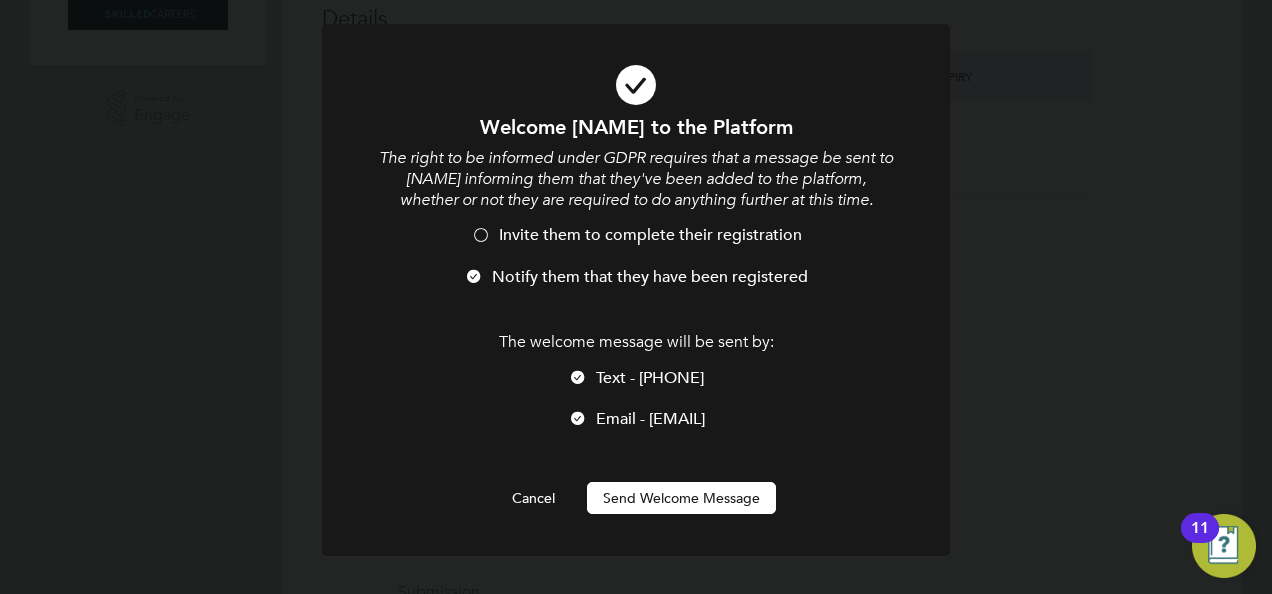 click on "Send Welcome Message" at bounding box center (681, 498) 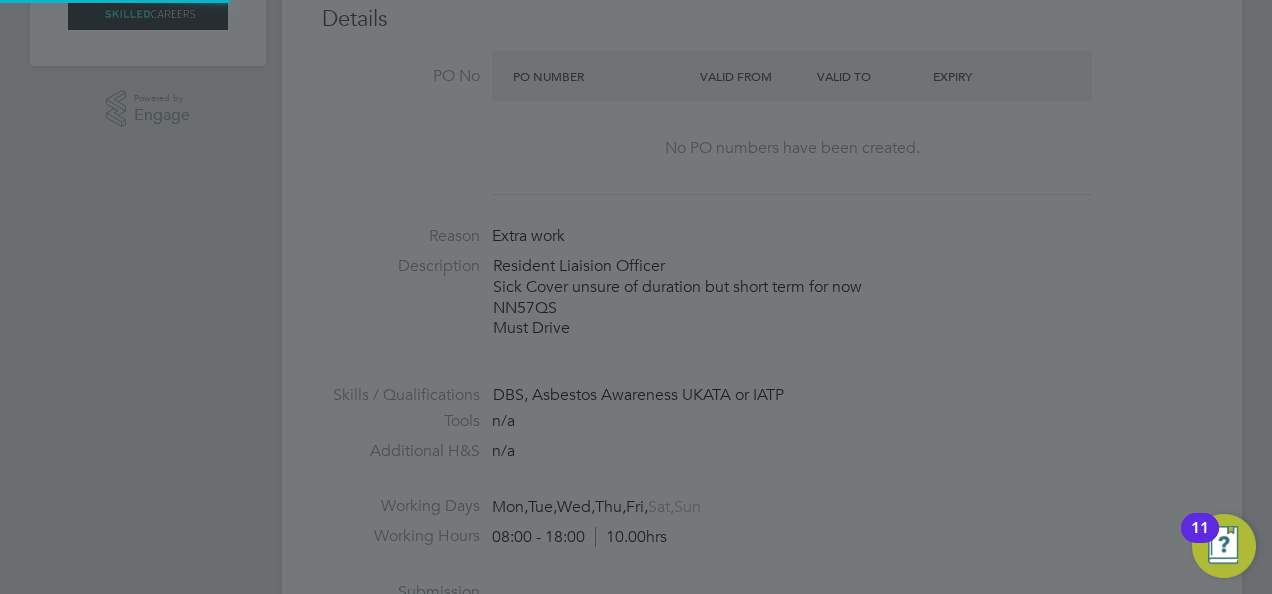 type on "julia mcbride (502533)" 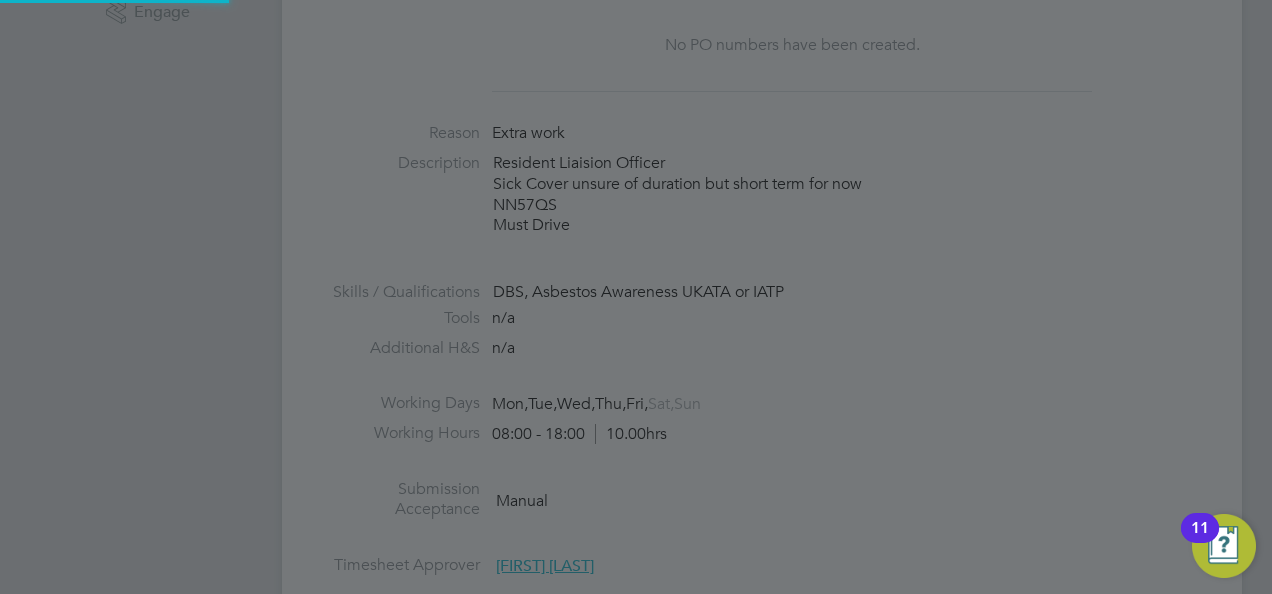scroll, scrollTop: 10, scrollLeft: 10, axis: both 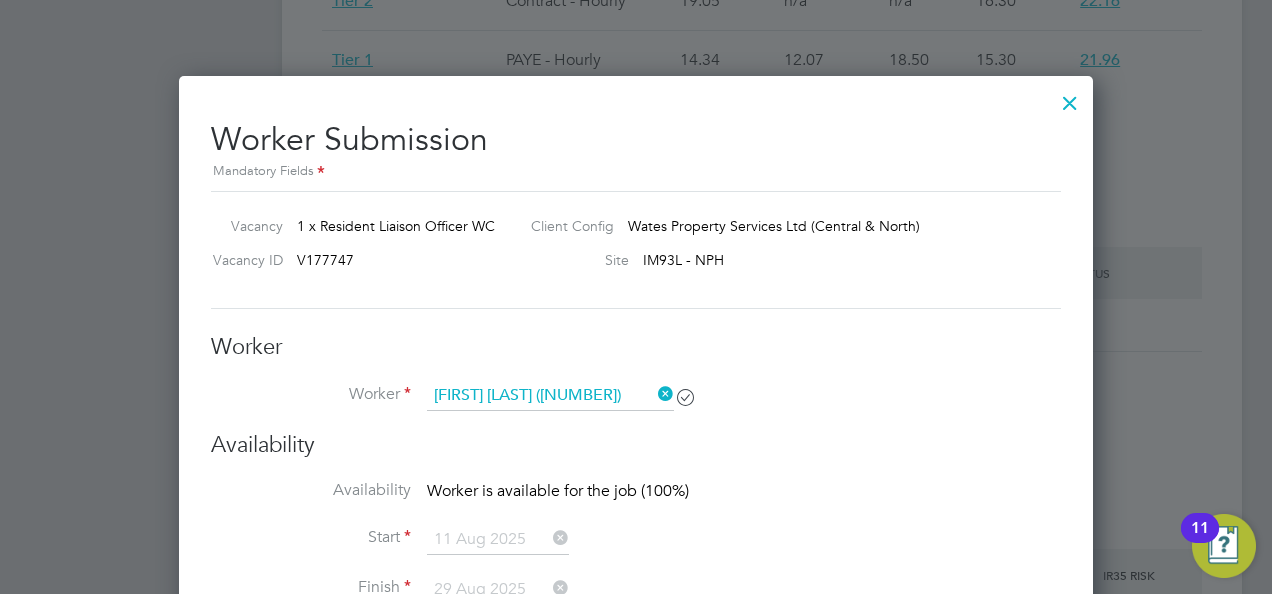 click on "Availability Worker is available for the job (100%)" at bounding box center (636, 502) 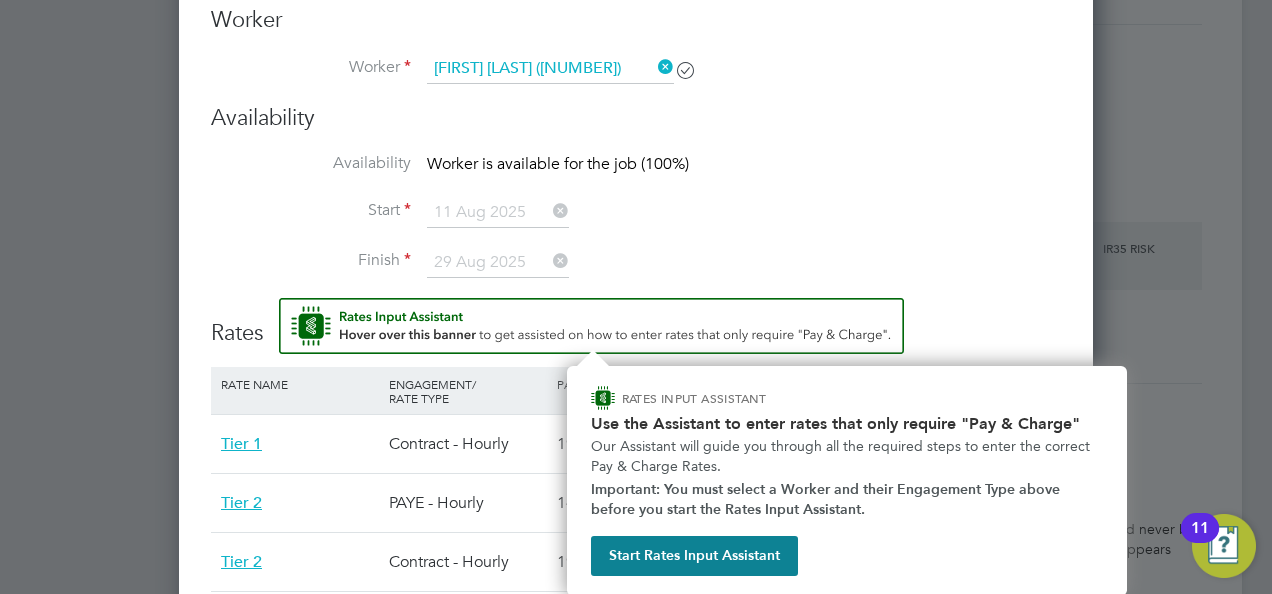 scroll, scrollTop: 1889, scrollLeft: 0, axis: vertical 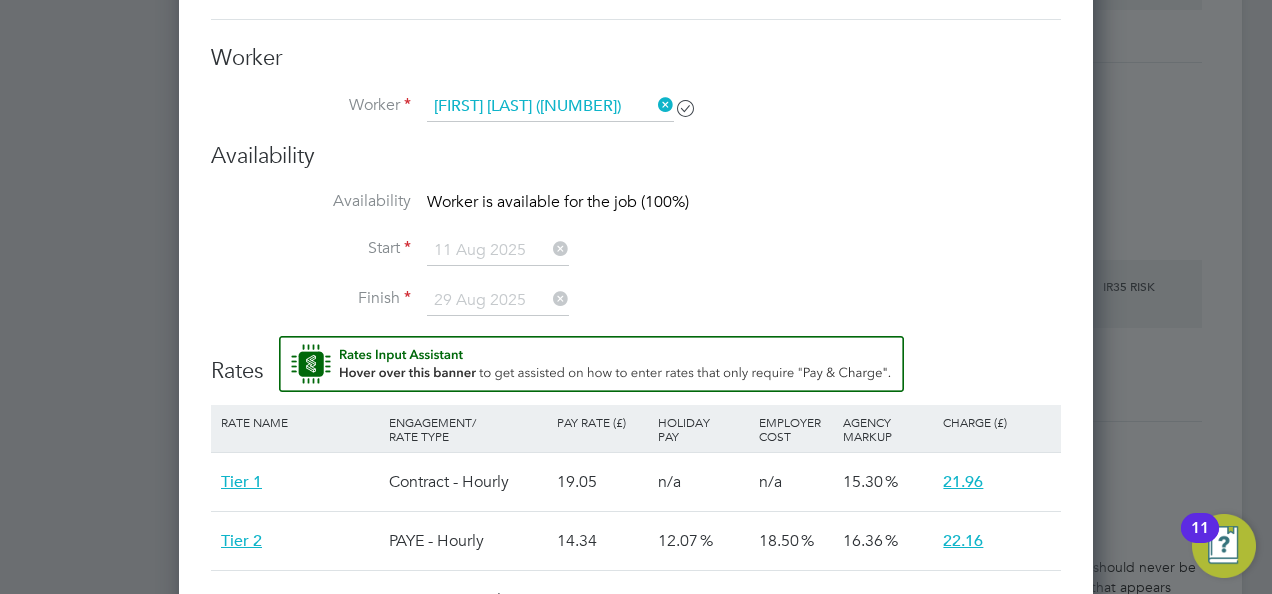 click on "Start   11 Aug 2025" at bounding box center (636, 261) 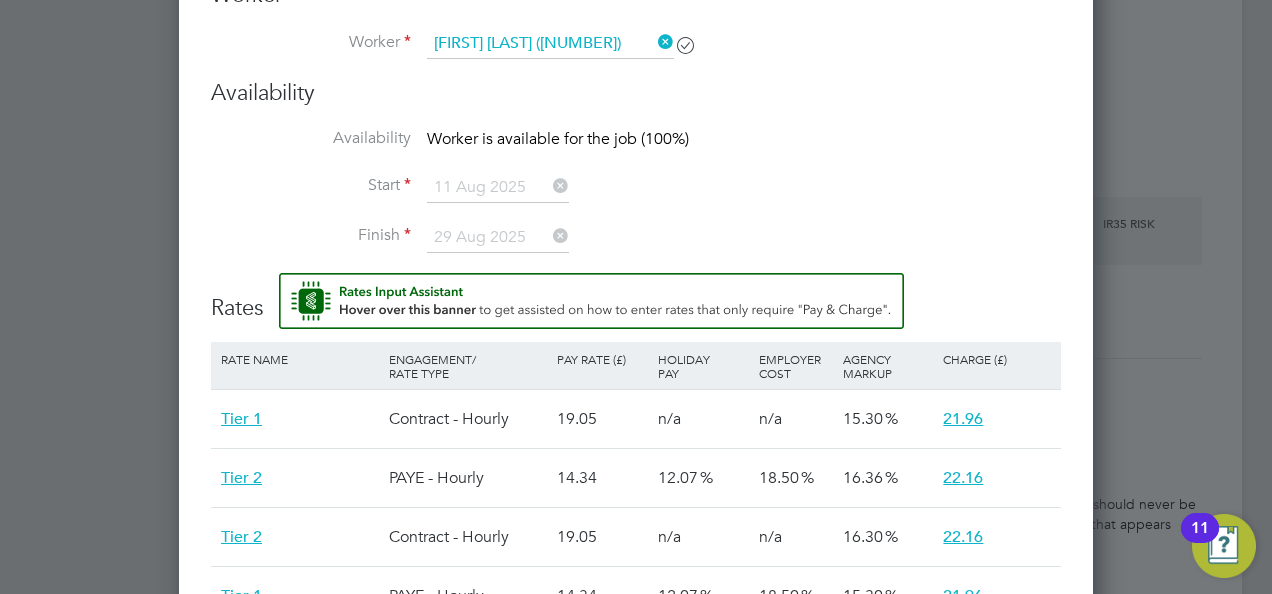 scroll, scrollTop: 1953, scrollLeft: 0, axis: vertical 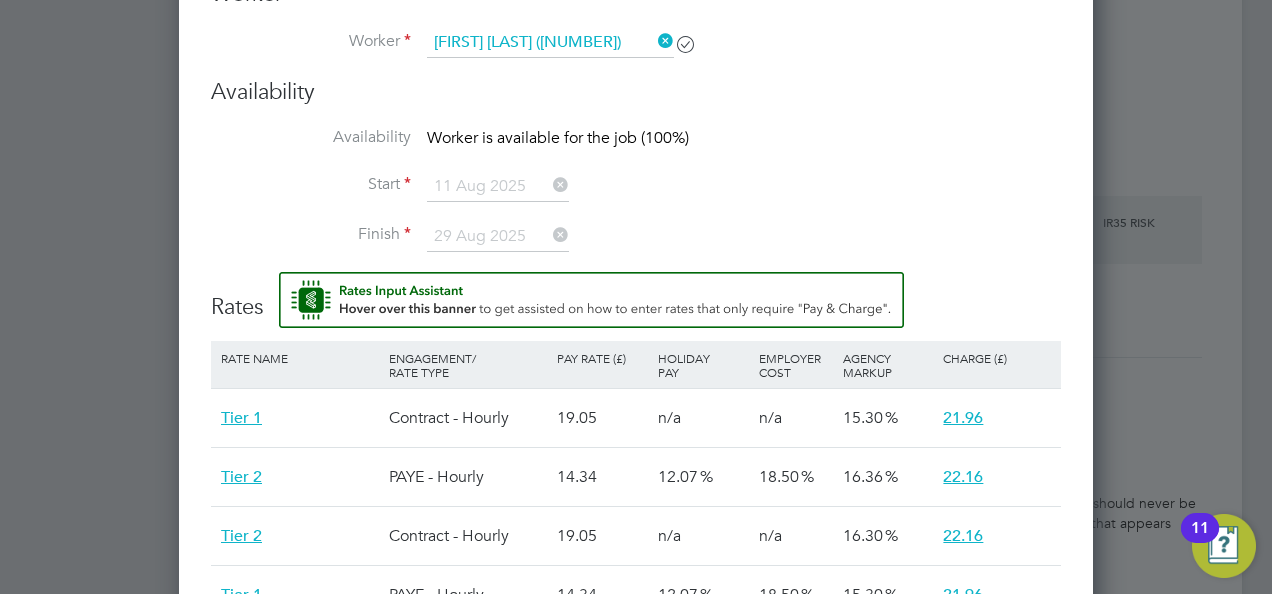 click on "Rates" at bounding box center [636, 297] 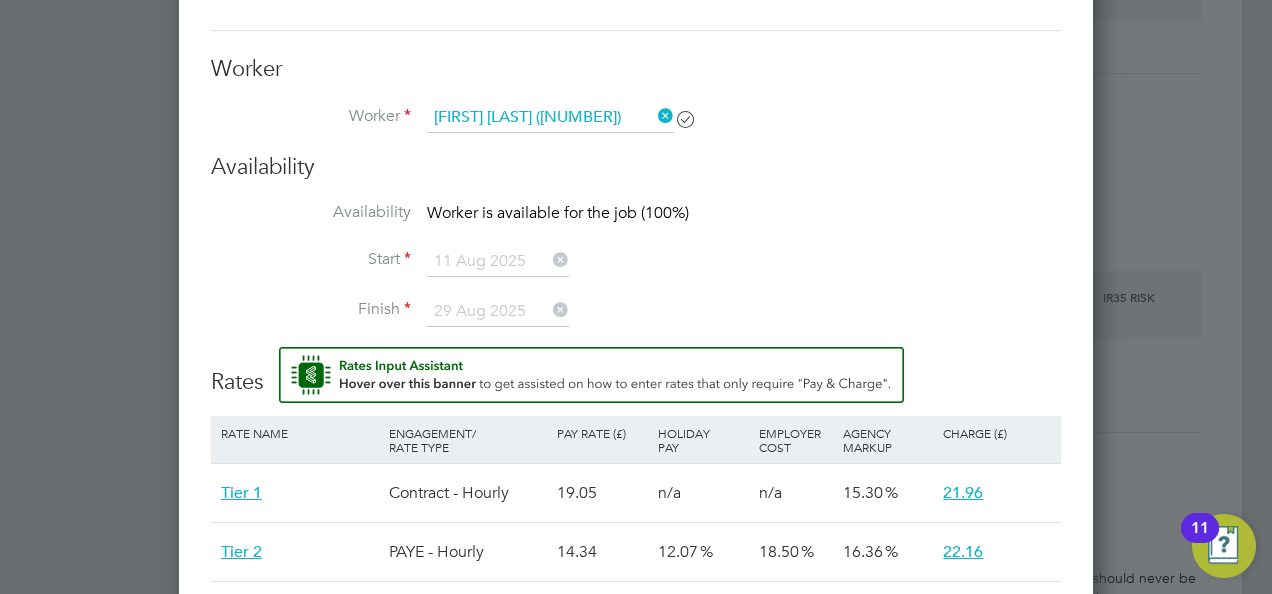 scroll, scrollTop: 1879, scrollLeft: 0, axis: vertical 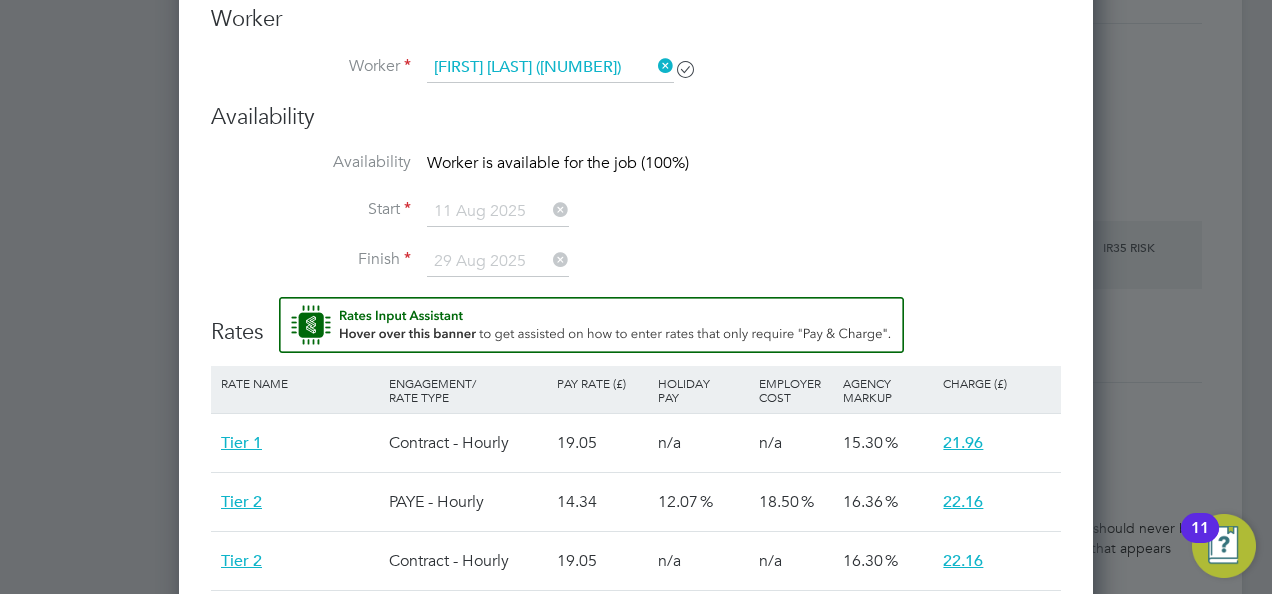 click on "Start   11 Aug 2025" at bounding box center [636, 222] 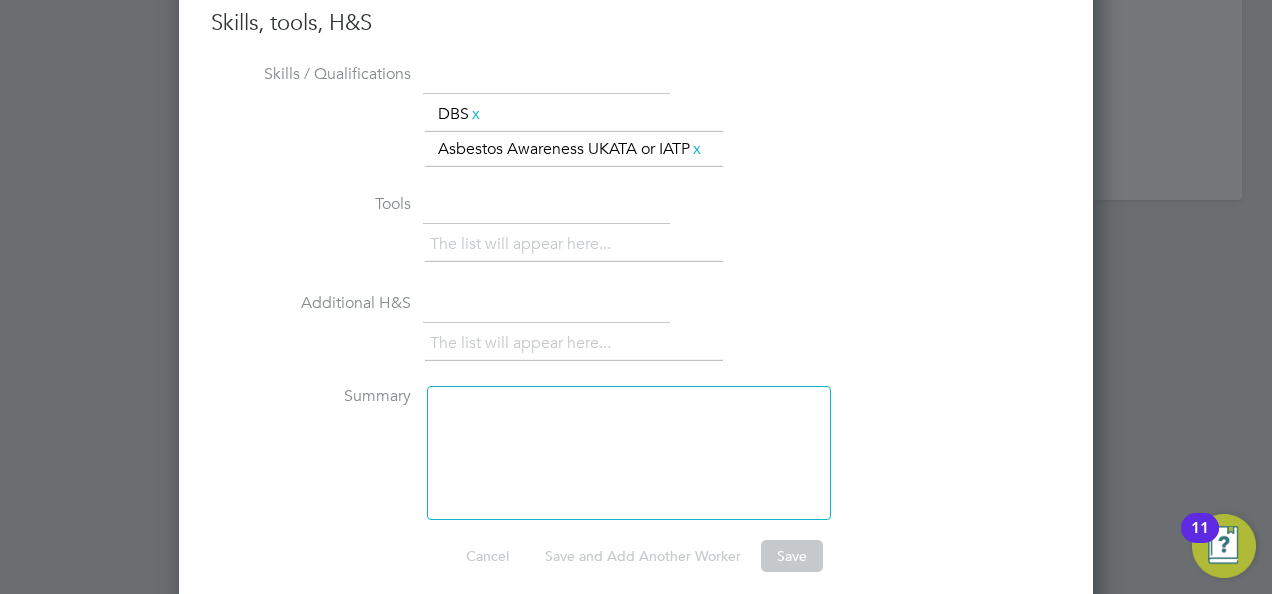 scroll, scrollTop: 2639, scrollLeft: 0, axis: vertical 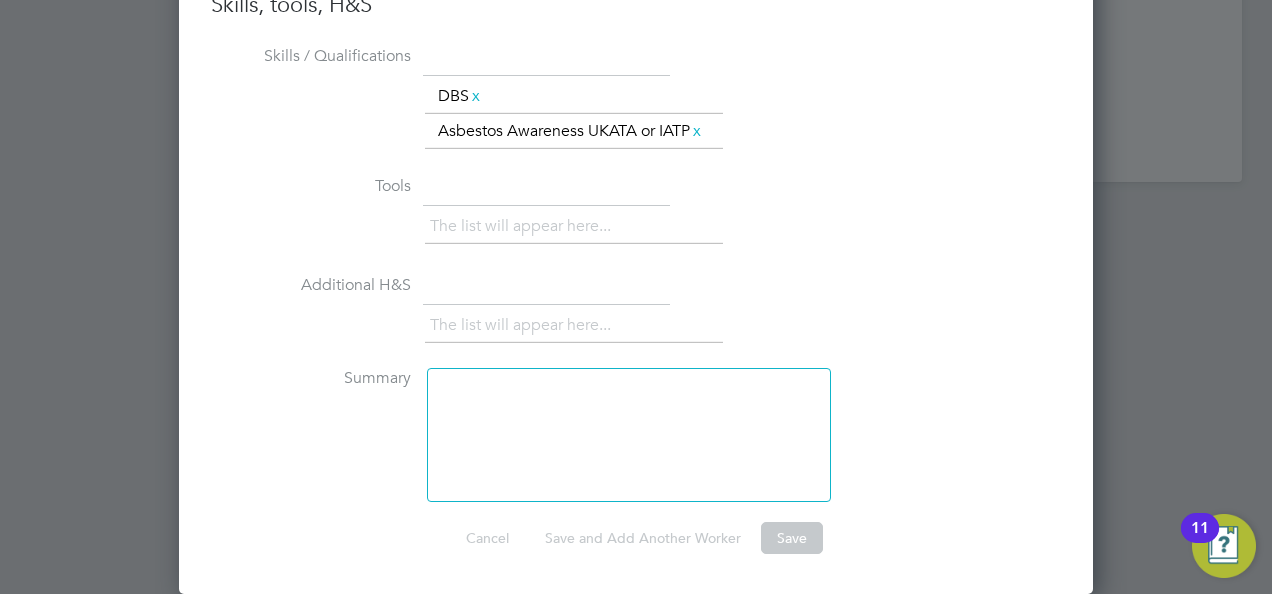 click at bounding box center (629, 435) 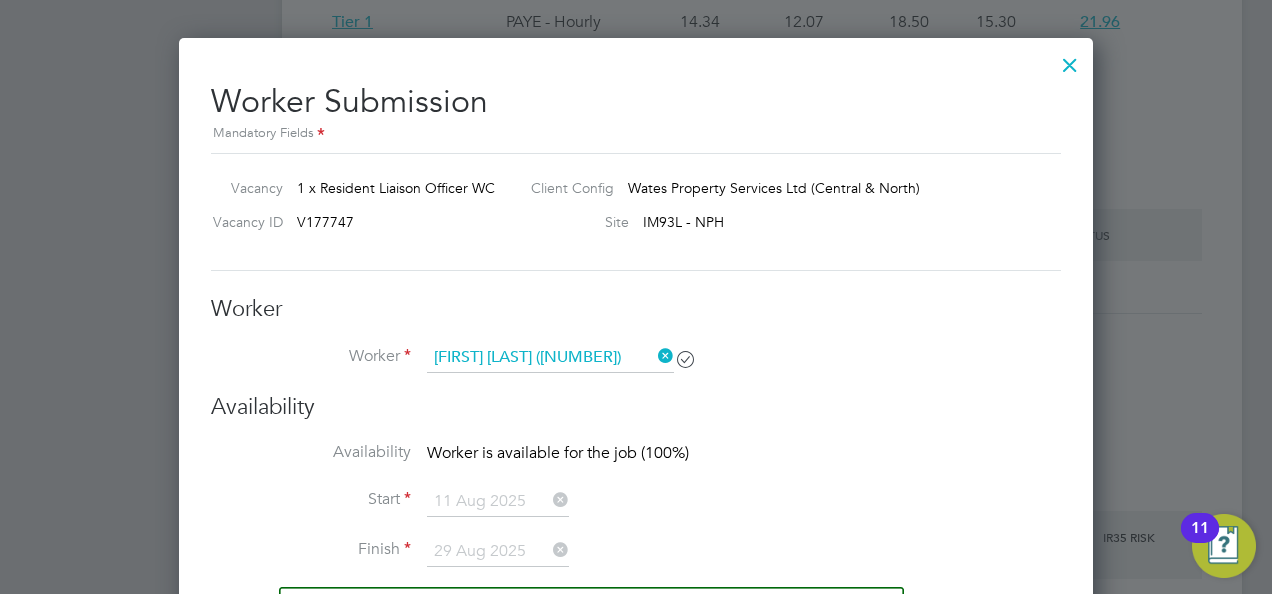 scroll, scrollTop: 1639, scrollLeft: 0, axis: vertical 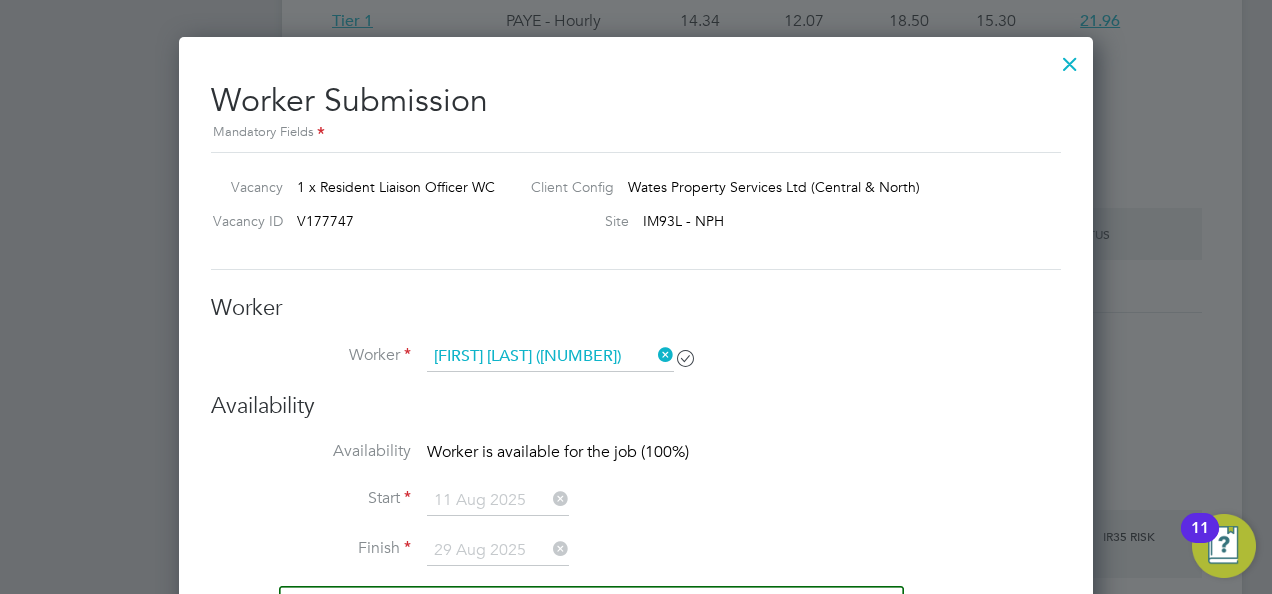 click on "Worker Worker   julia mcbride (502533)   Worker Engagement Type" at bounding box center [636, 343] 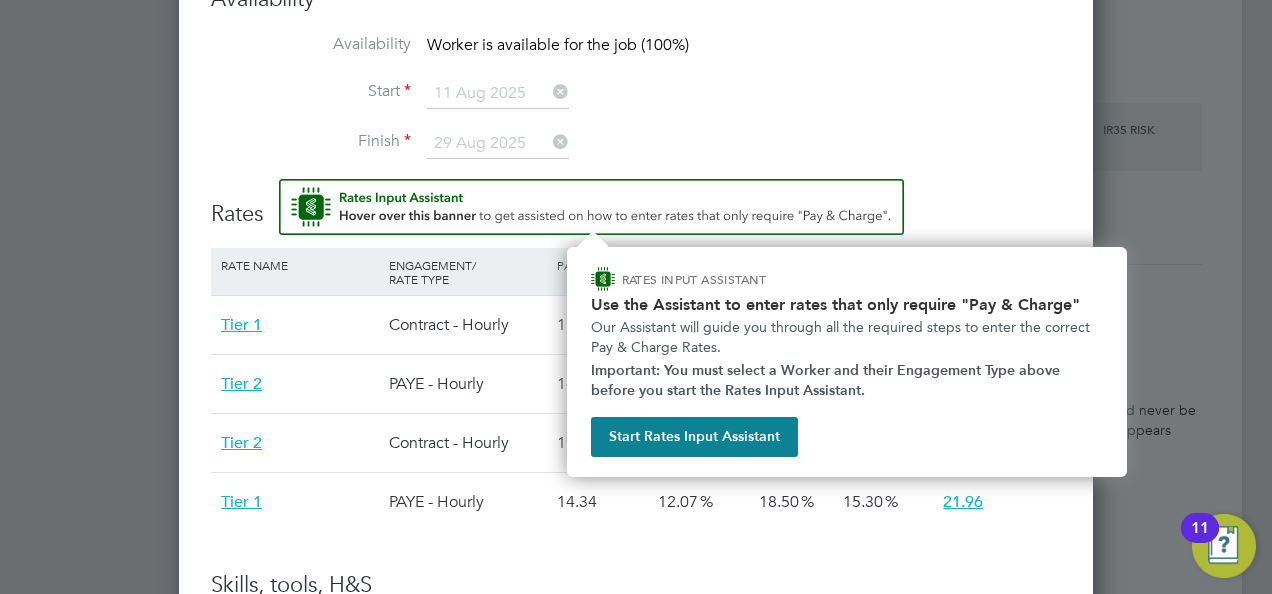scroll, scrollTop: 2088, scrollLeft: 0, axis: vertical 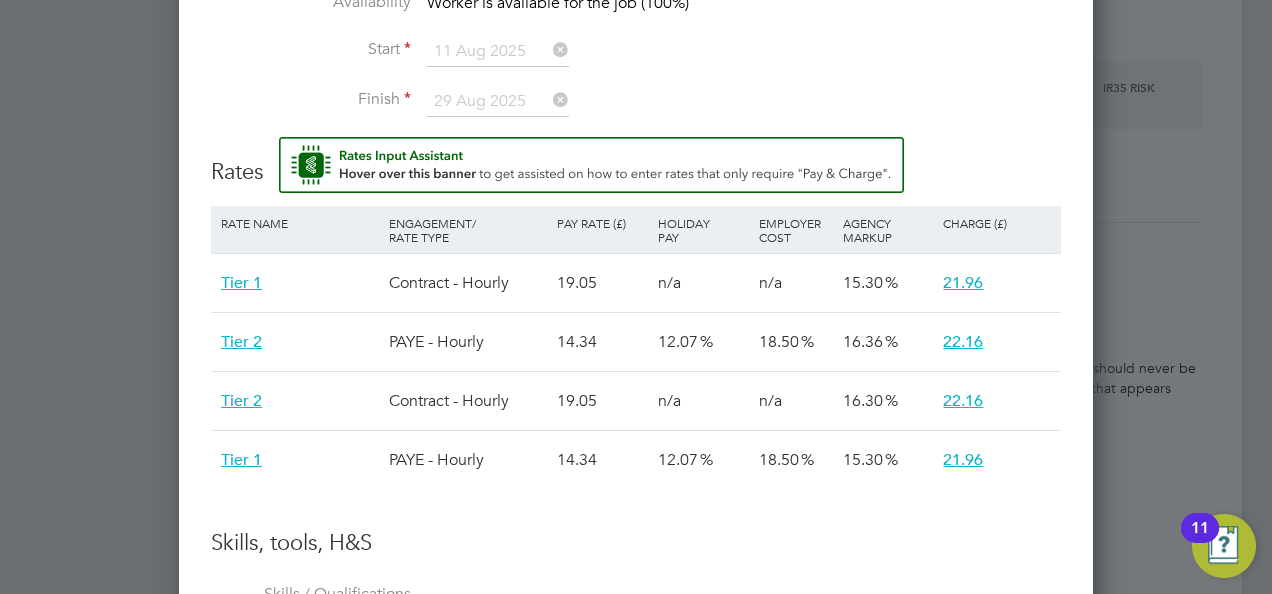 type 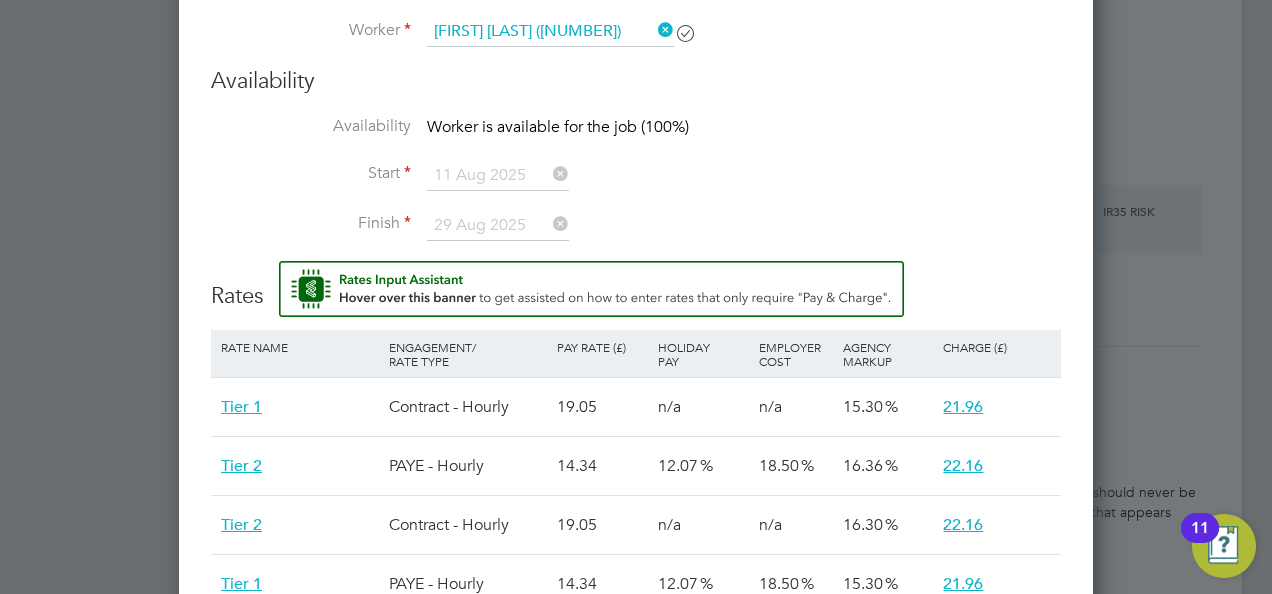 scroll, scrollTop: 1968, scrollLeft: 0, axis: vertical 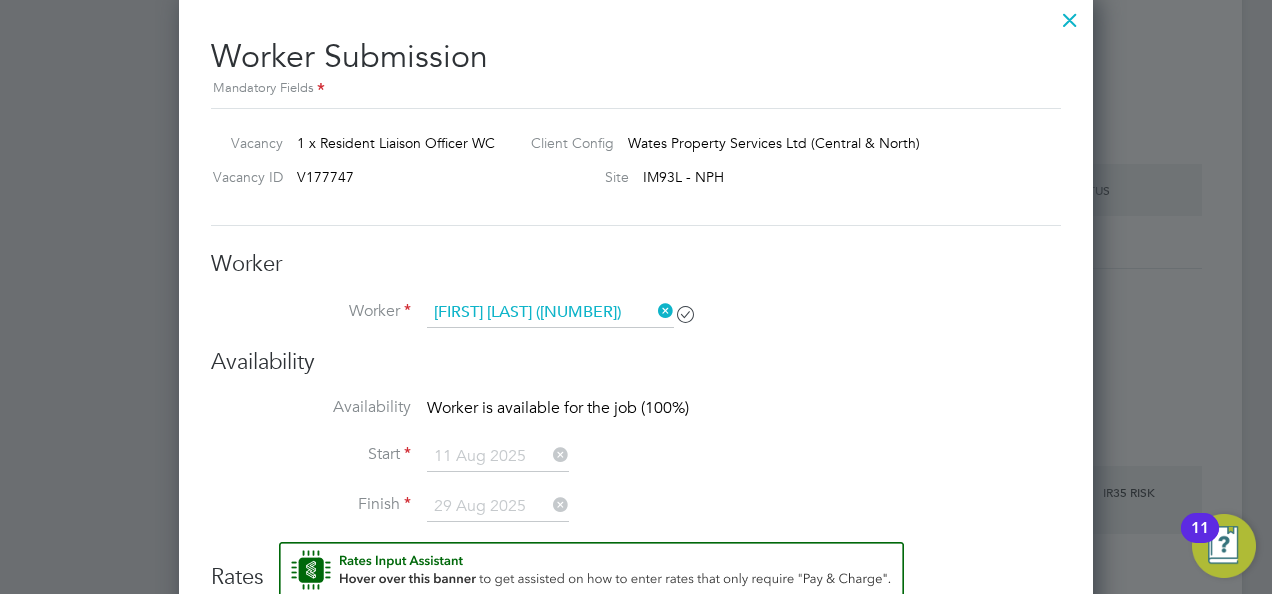 click at bounding box center [1070, 15] 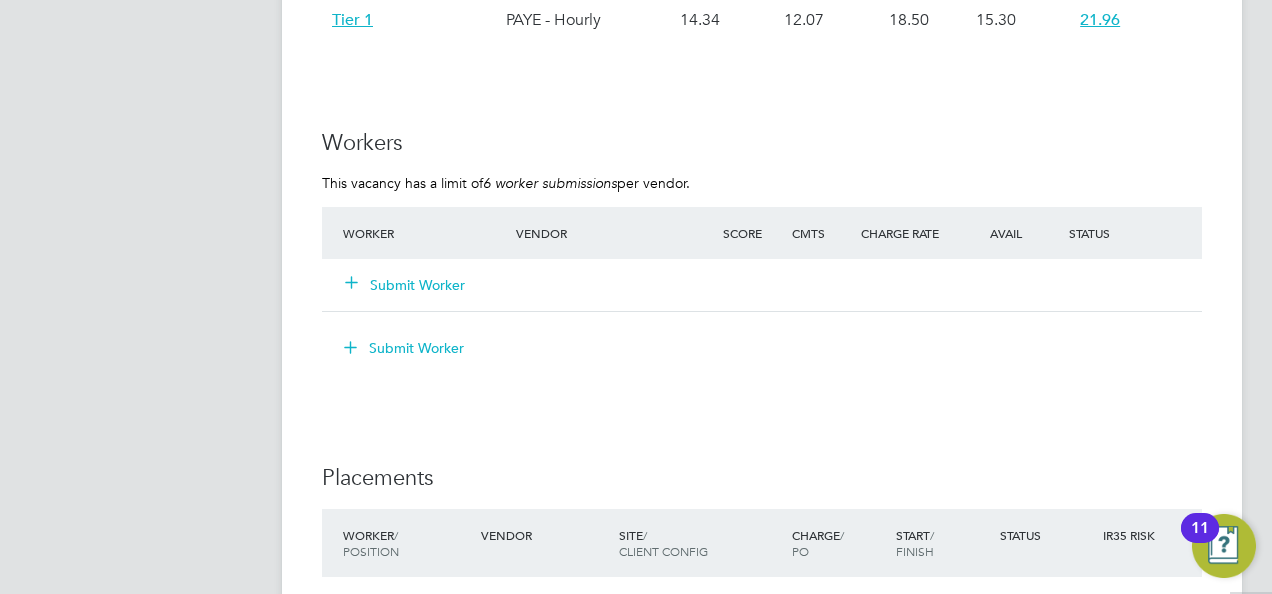 scroll, scrollTop: 1600, scrollLeft: 0, axis: vertical 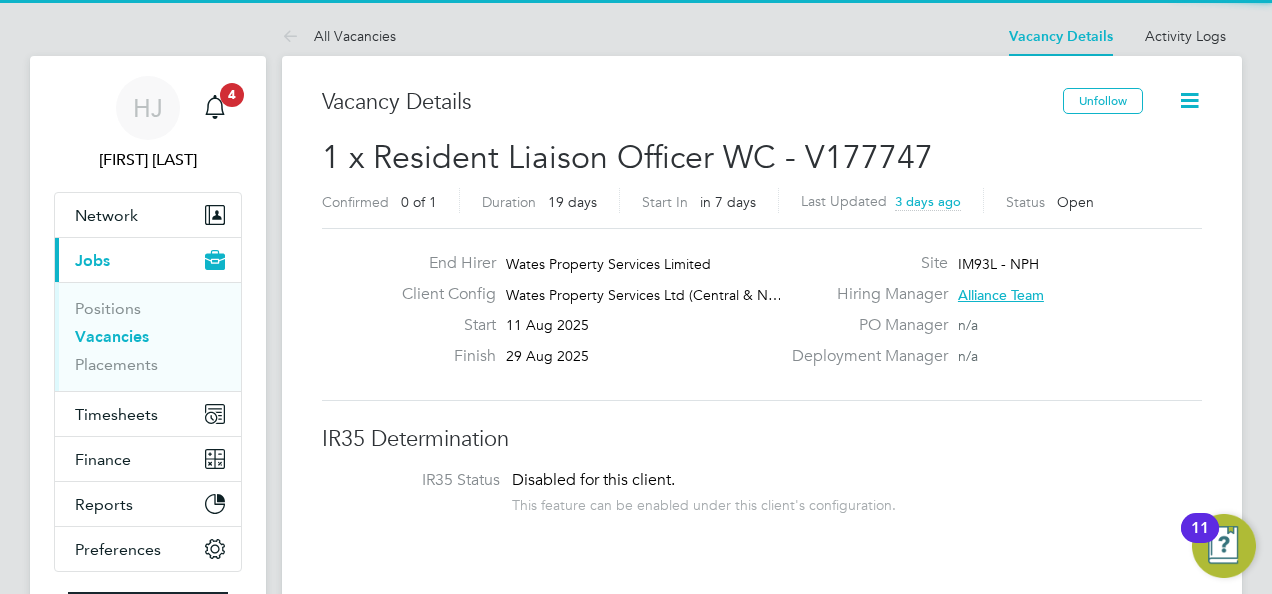 type 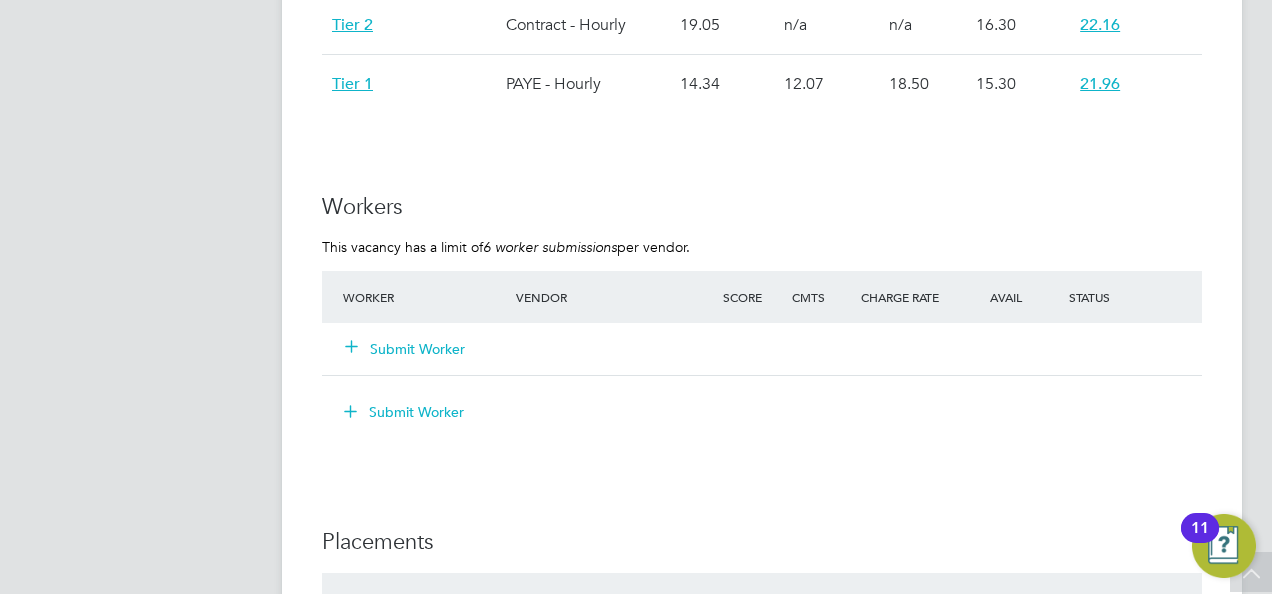 scroll, scrollTop: 1560, scrollLeft: 0, axis: vertical 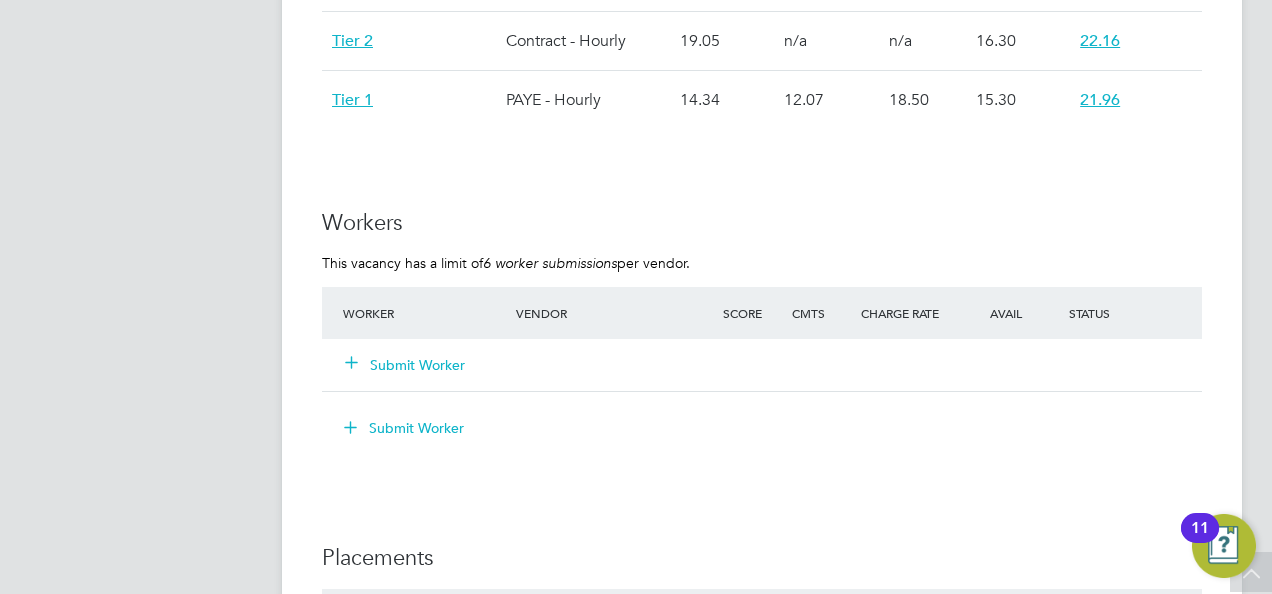 click on "Submit Worker" 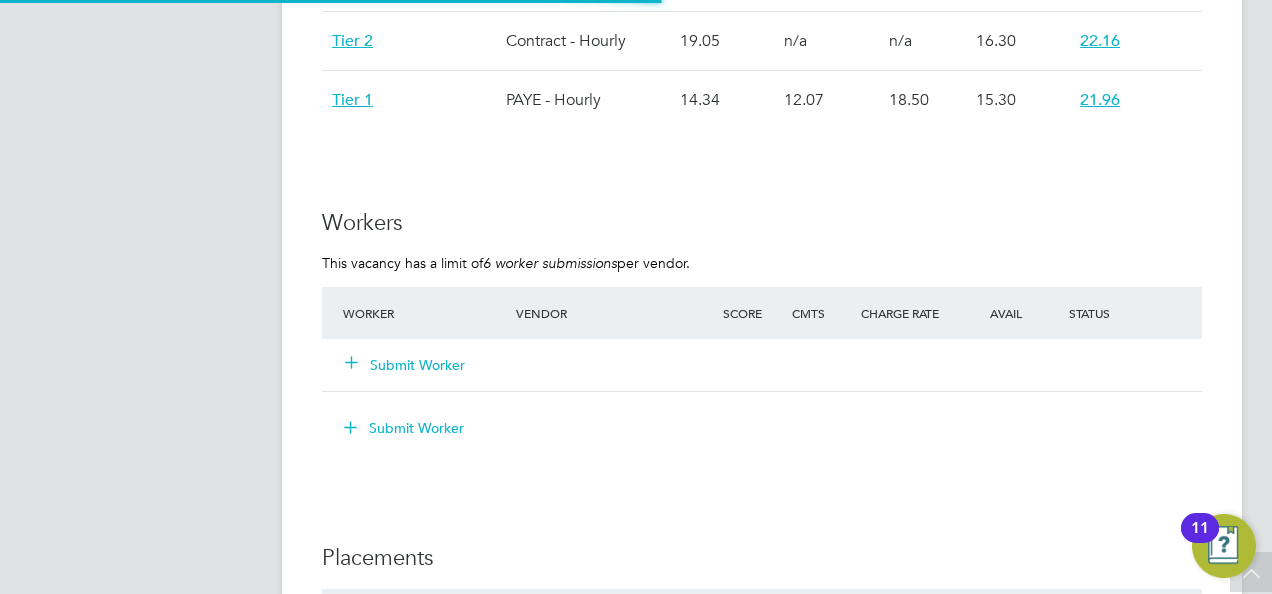 scroll, scrollTop: 10, scrollLeft: 10, axis: both 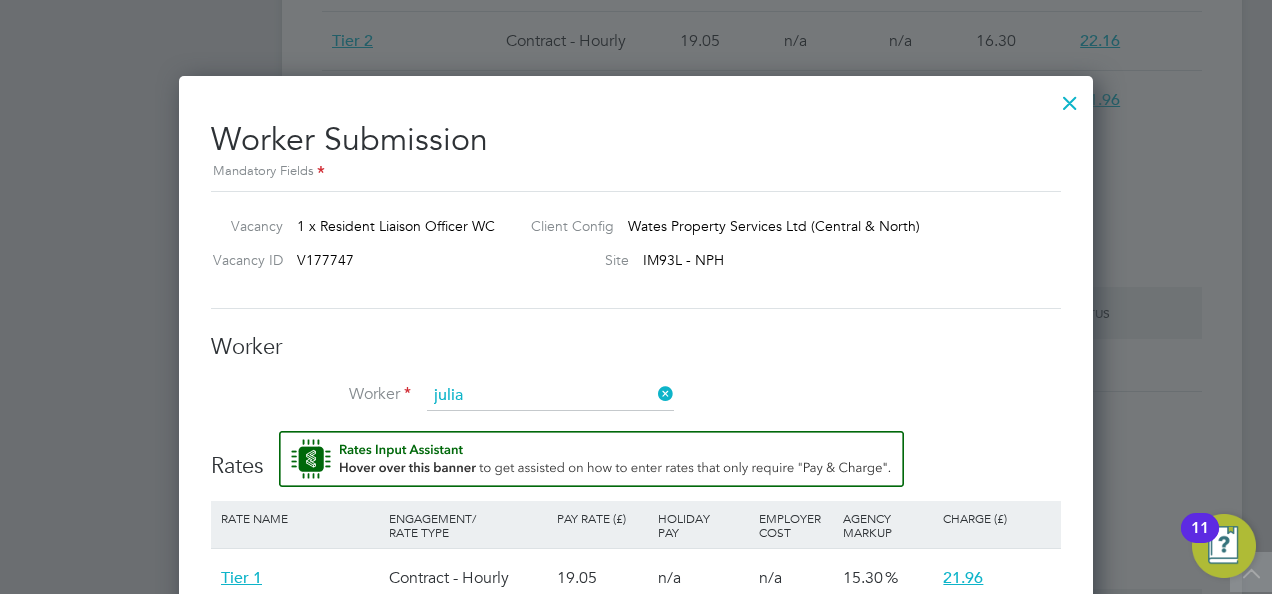 click on "Julia  Mcbride (502533)" 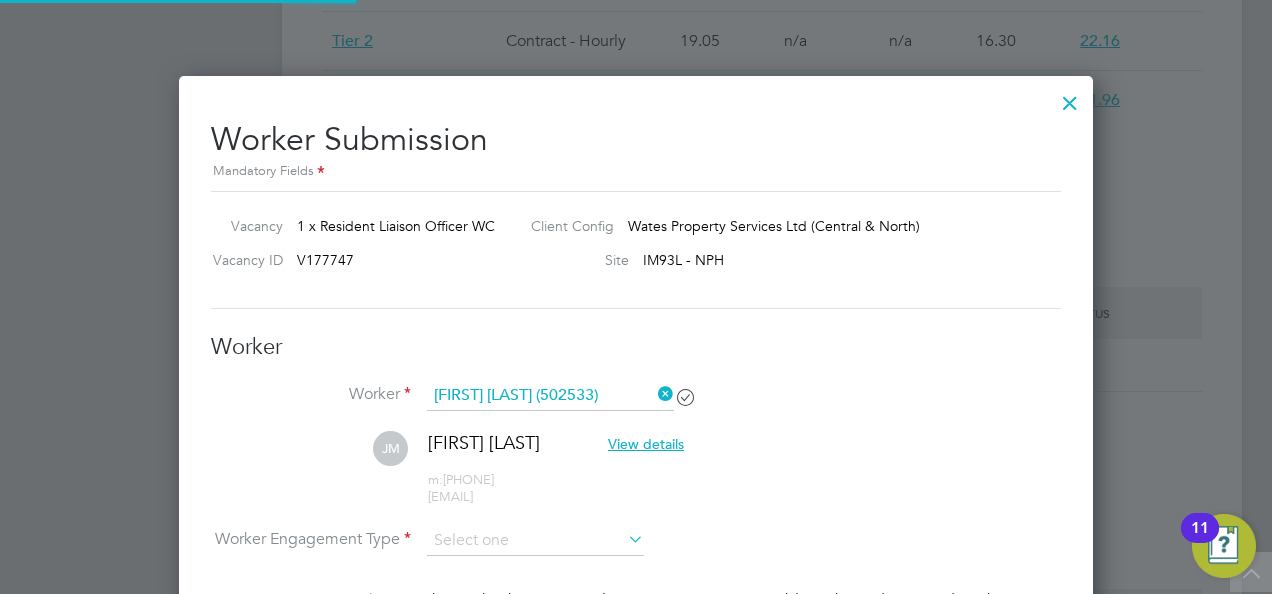 click on "Worker" at bounding box center (636, 347) 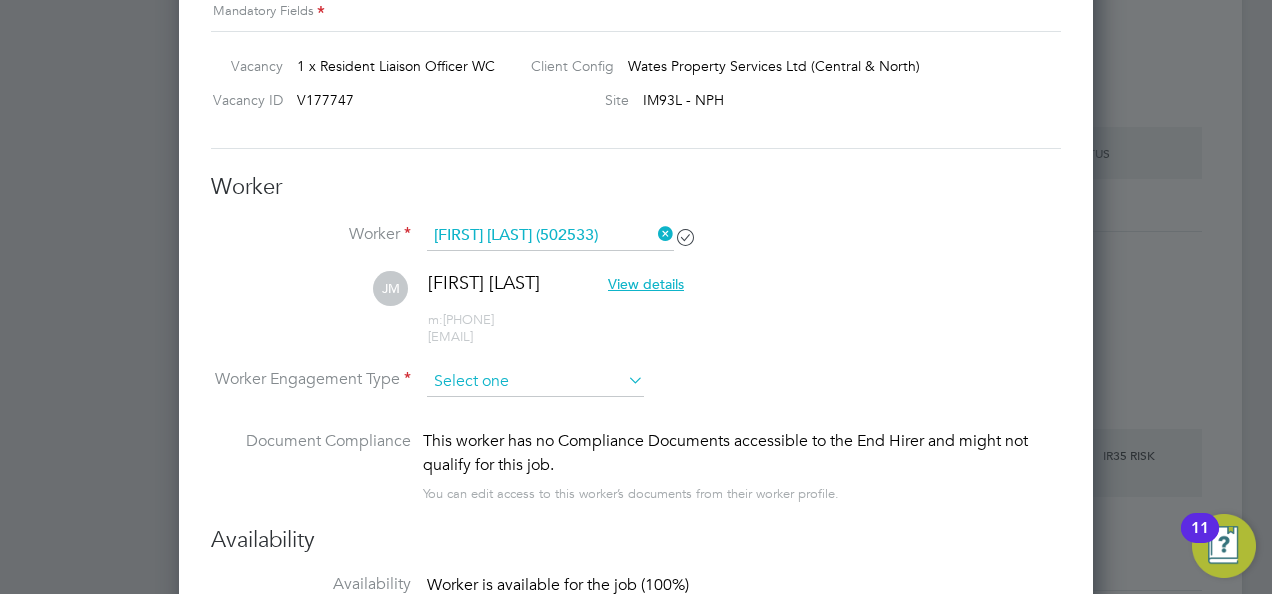click at bounding box center (535, 382) 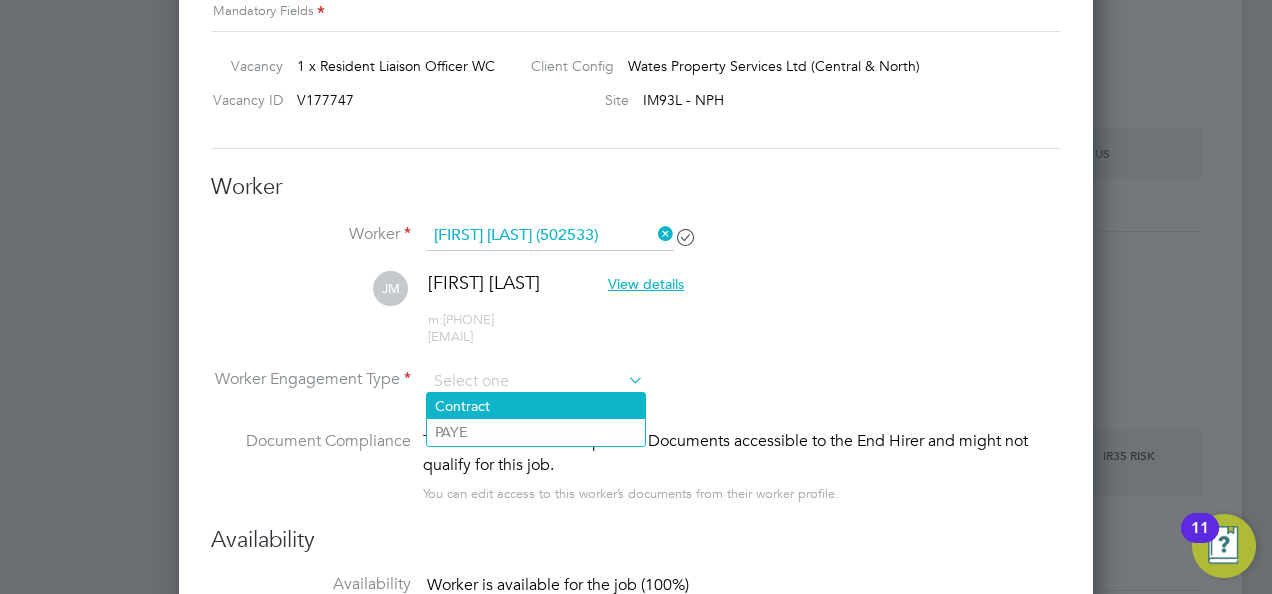 click on "Contract" 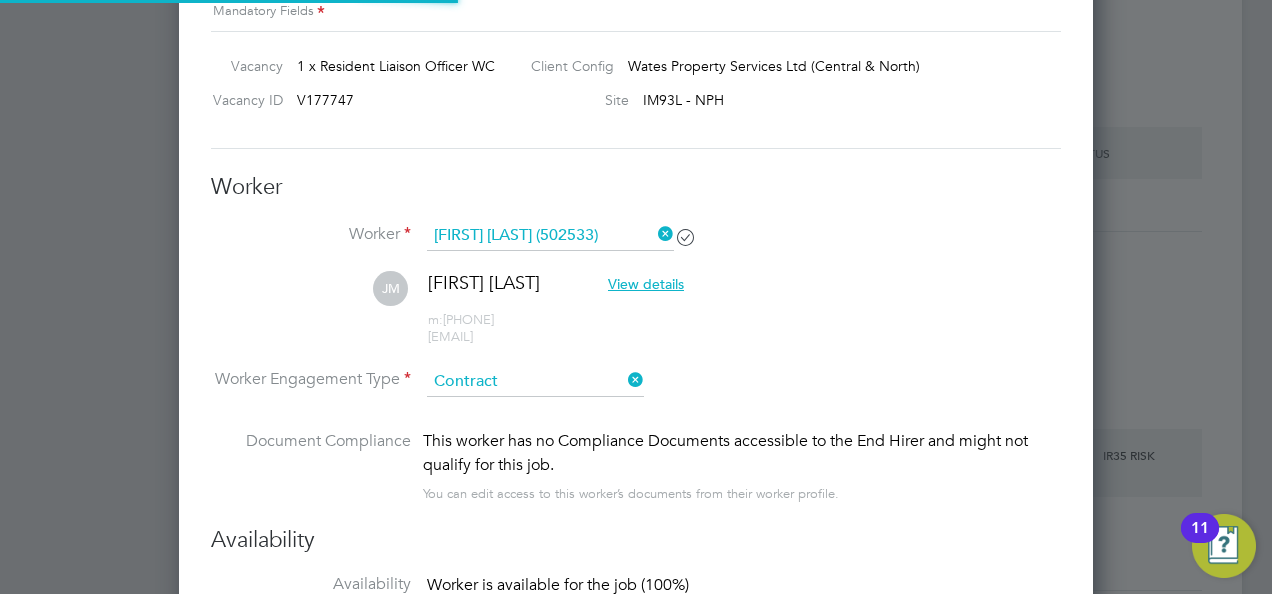 click on "JM Julia Mcbride   View details m:  07565287281   juliamcbride@live.co.uk" at bounding box center [636, 318] 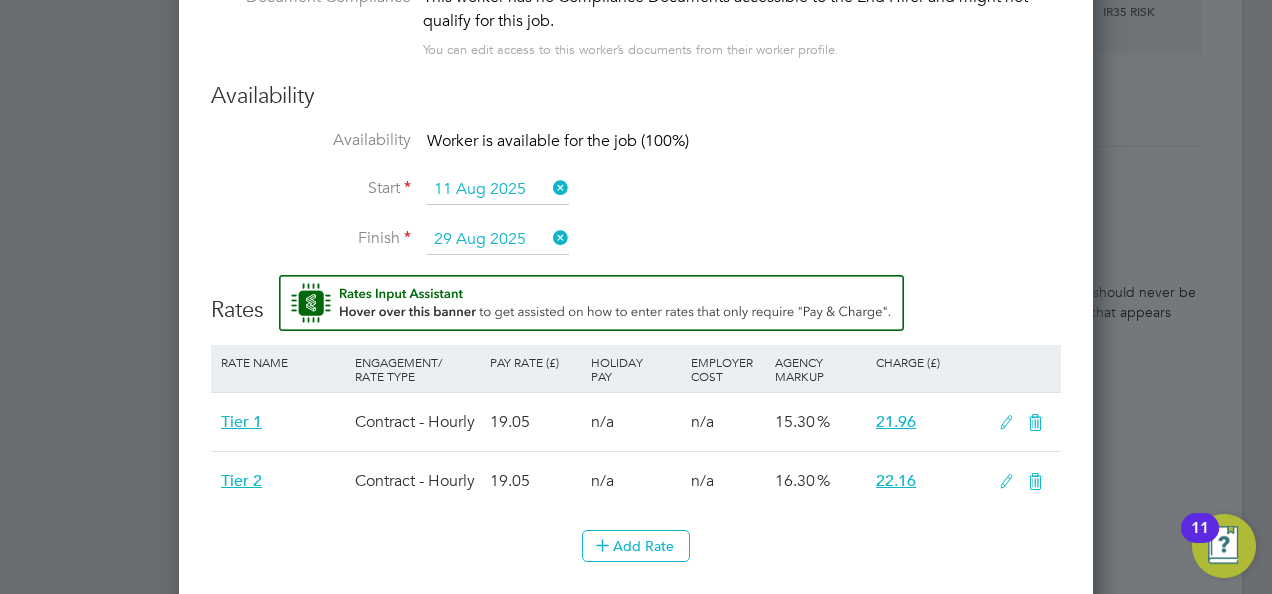 click on "Rate Name Engagement/ Rate Type Pay Rate (£) Holiday Pay Employer Cost Agency Markup Charge (£) Tier 1 Contract - Hourly 19.05   n/a   n/a 15.30 21.96     Tier 2 Contract - Hourly 19.05   n/a   n/a 16.30 22.16" at bounding box center [636, 438] 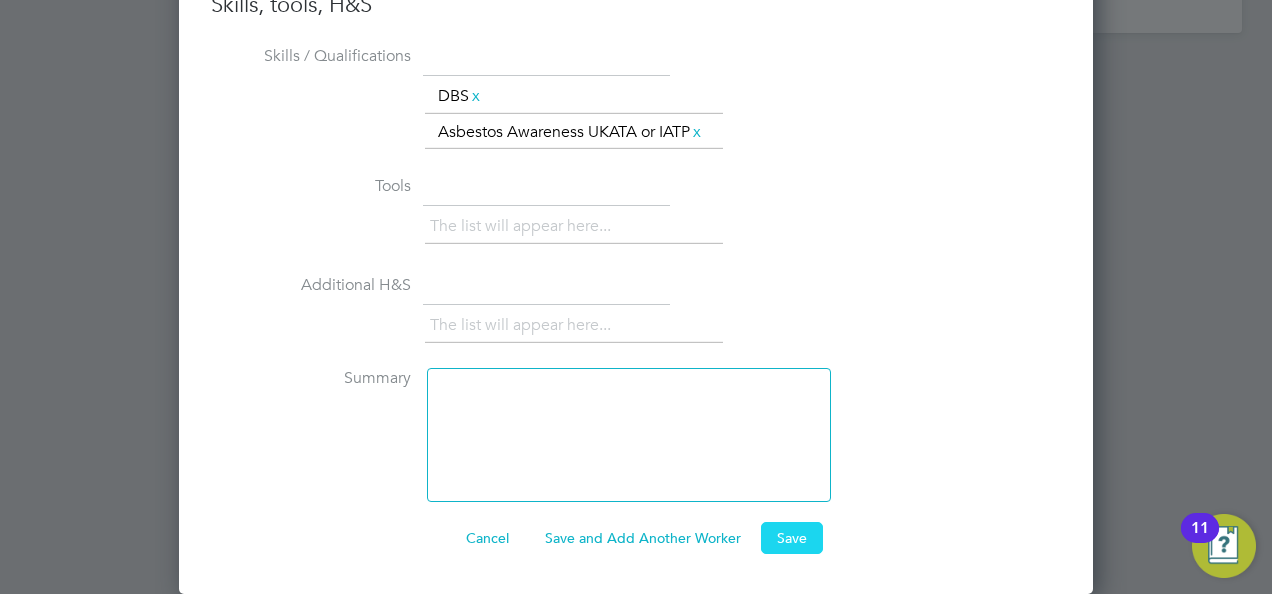 click on "Save" at bounding box center [792, 538] 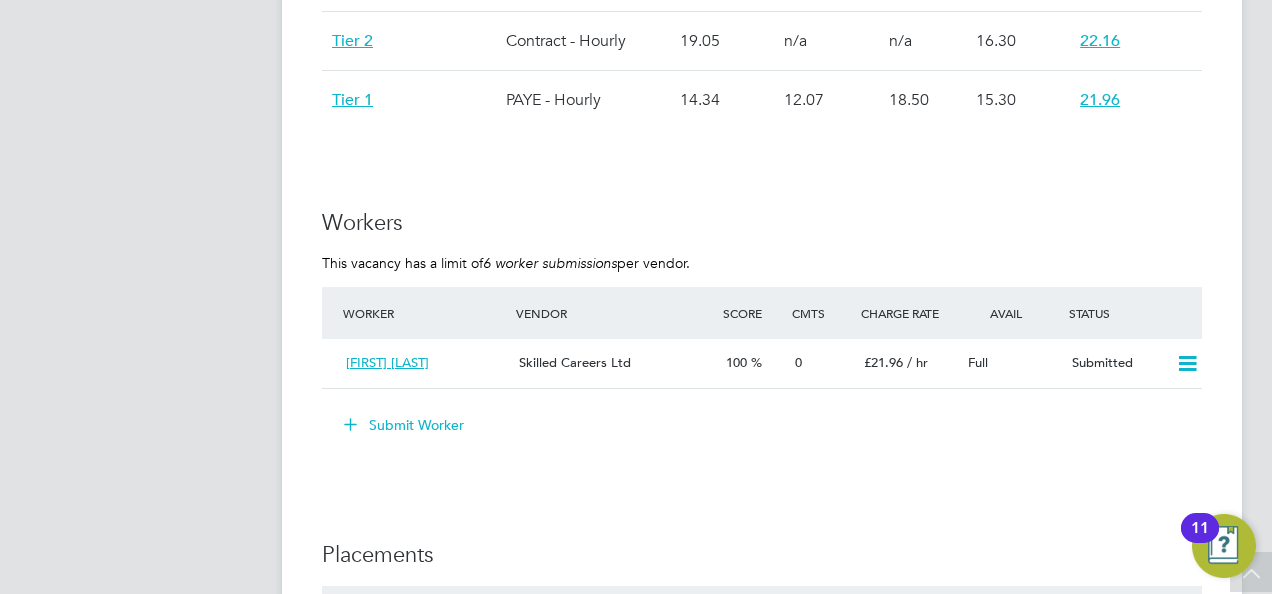 click on "Workers" 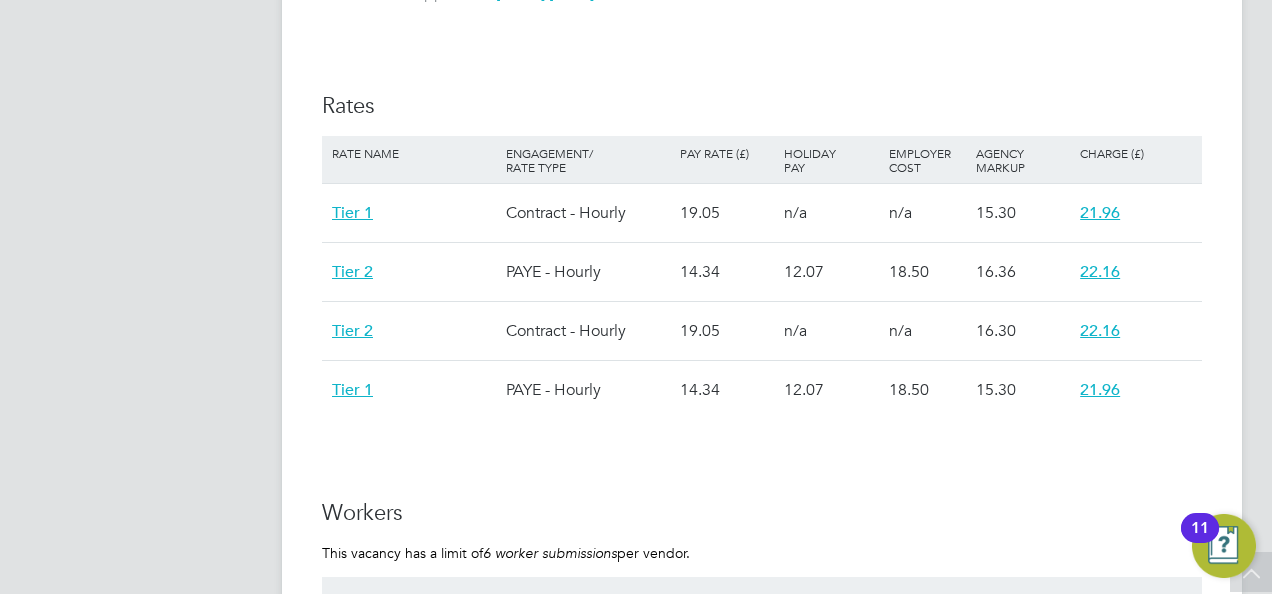 scroll, scrollTop: 1240, scrollLeft: 0, axis: vertical 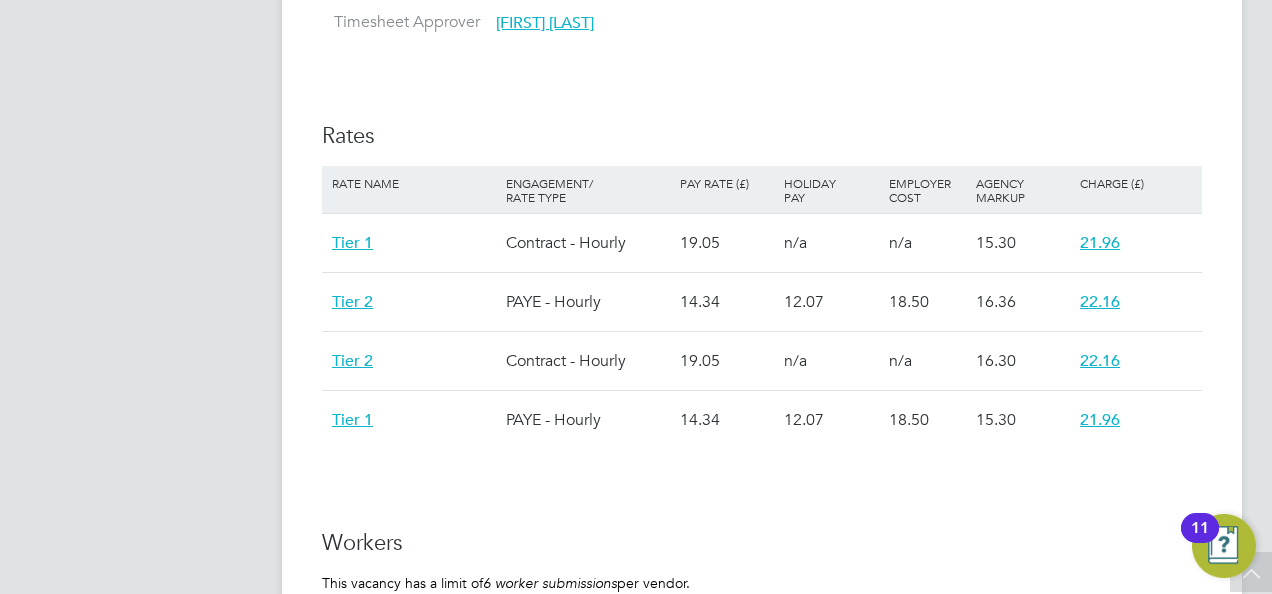 click on "HJ   Holly Jones   Notifications
5   Applications:   Network
Team Members   Businesses   Sites   Workers   Contacts   Current page:   Jobs
Positions   Vacancies   Placements   Timesheets
Timesheets   Expenses   Finance
Invoices & Credit Notes   Statements   Payments   Reports
Margin Report   CIS Reports   Report Downloads   Preferences
My Business   Branding   Doc. Requirements   VMS Configurations   Notifications   Activity Logs
.st0{fill:#C0C1C2;}
Powered by Engage" at bounding box center (148, 206) 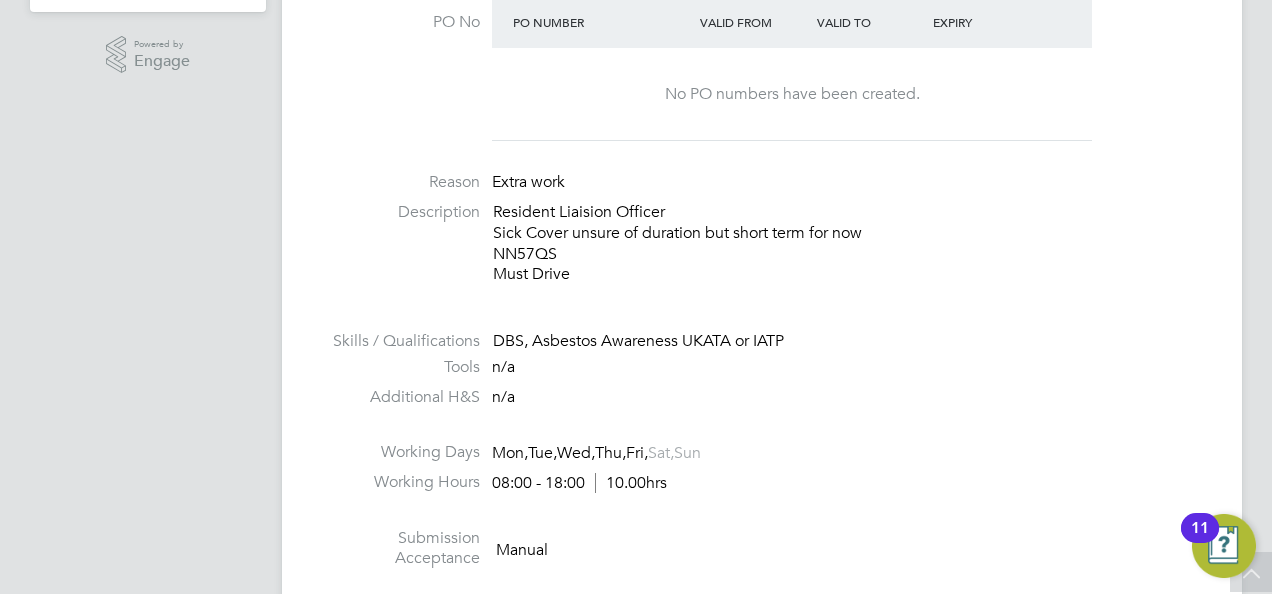 scroll, scrollTop: 680, scrollLeft: 0, axis: vertical 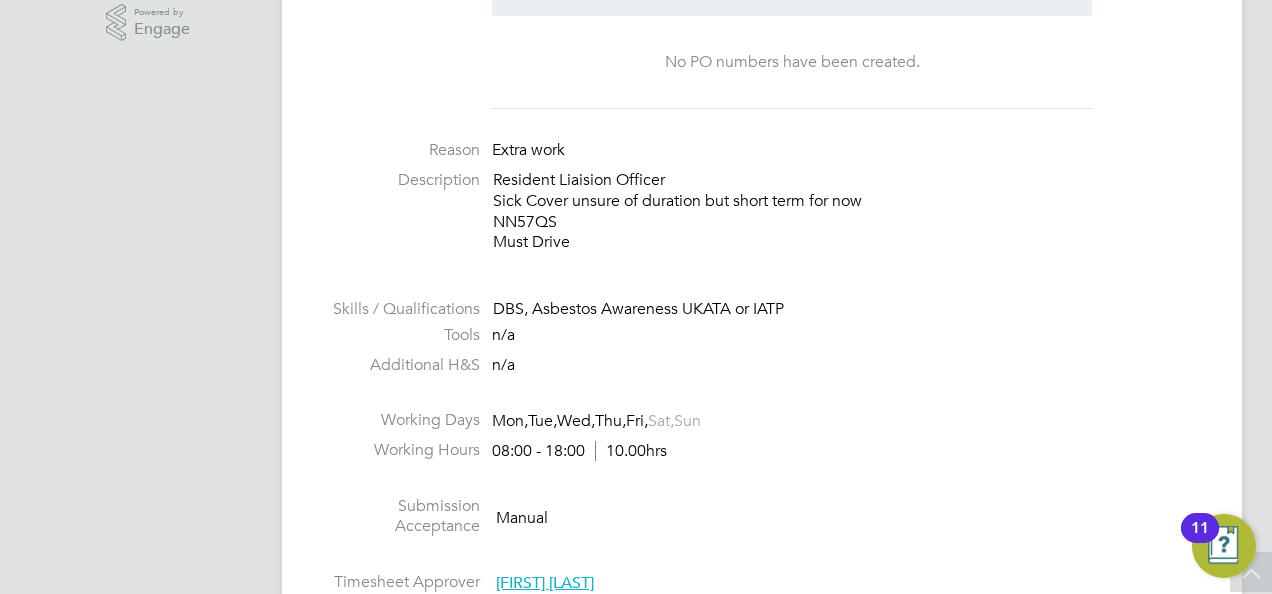 click on "HJ   Holly Jones   Notifications
5   Applications:   Network
Team Members   Businesses   Sites   Workers   Contacts   Current page:   Jobs
Positions   Vacancies   Placements   Timesheets
Timesheets   Expenses   Finance
Invoices & Credit Notes   Statements   Payments   Reports
Margin Report   CIS Reports   Report Downloads   Preferences
My Business   Branding   Doc. Requirements   VMS Configurations   Notifications   Activity Logs
.st0{fill:#C0C1C2;}
Powered by Engage" at bounding box center (148, 766) 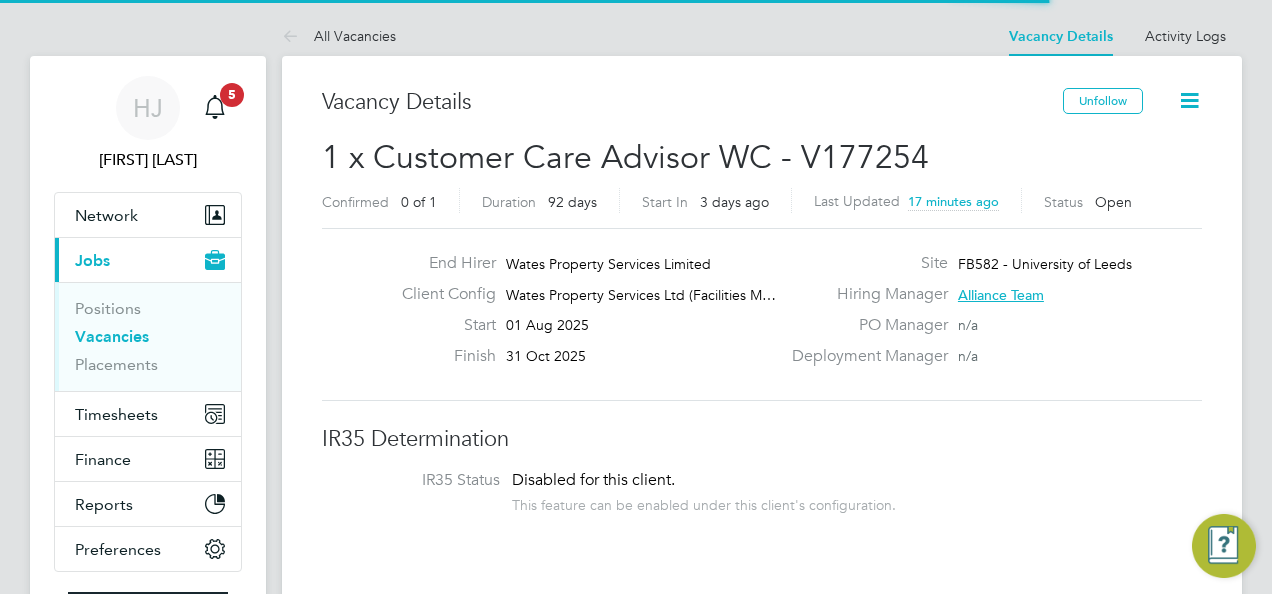 scroll, scrollTop: 0, scrollLeft: 0, axis: both 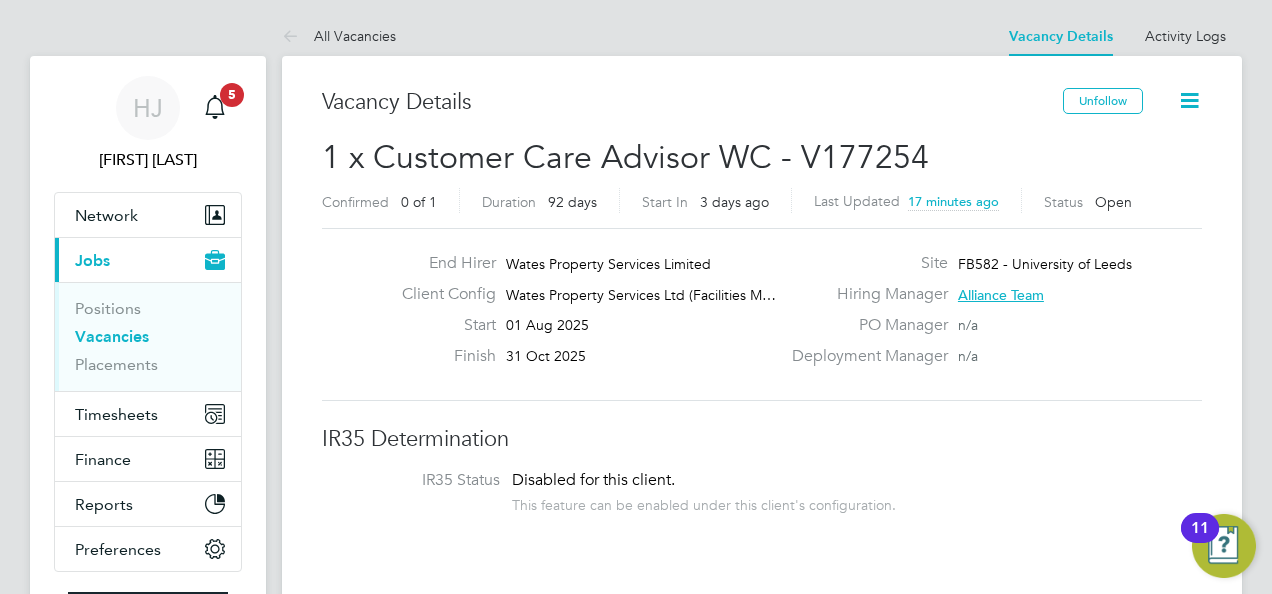 click on "Site FB582 - [ORGANIZATION]" 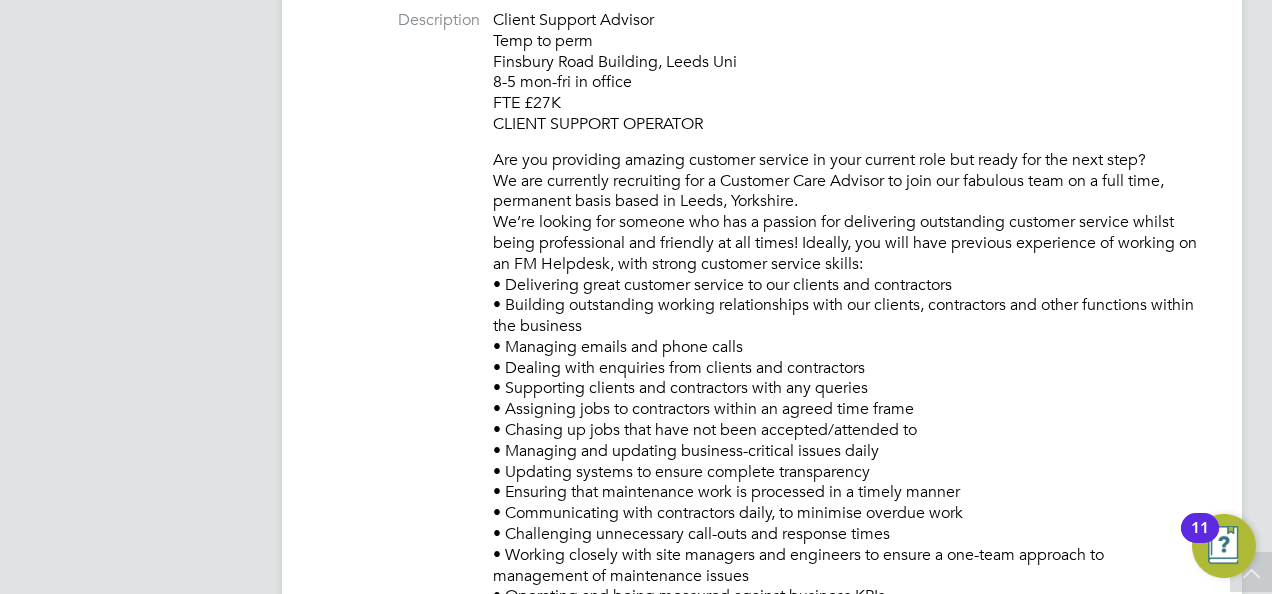 scroll, scrollTop: 800, scrollLeft: 0, axis: vertical 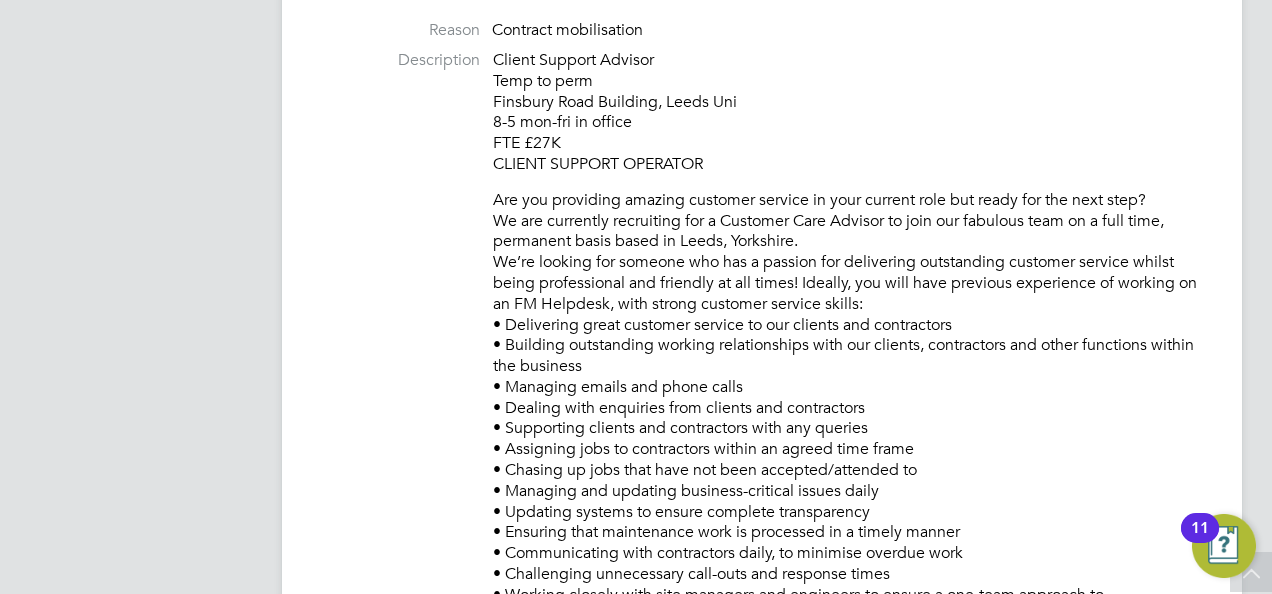 click on "Description Client Support Advisor
Temp to perm
[STREET] Building, [CITY] Uni
8-5 mon-fri in office
FTE £27K
CLIENT SUPPORT OPERATOR
Are you providing amazing customer service in your current role but ready for the next step?
We are currently recruiting for a Customer Care Advisor to join our fabulous team on a full time, permanent basis based in [CITY], [REGION].
We’re looking for someone who has a passion for delivering outstanding customer service whilst being professional and friendly at all times! Ideally, you will have previous experience of working on an FM Helpdesk, with strong customer service skills:
•	Delivering great customer service to our clients and contractors
•	Building outstanding working relationships with our clients, contractors and other functions within the business
•	Managing emails and phone calls
•	Dealing with enquiries from clients and contractors
•	Supporting clients and contractors with any queries
To be successful you’ll need to be:" 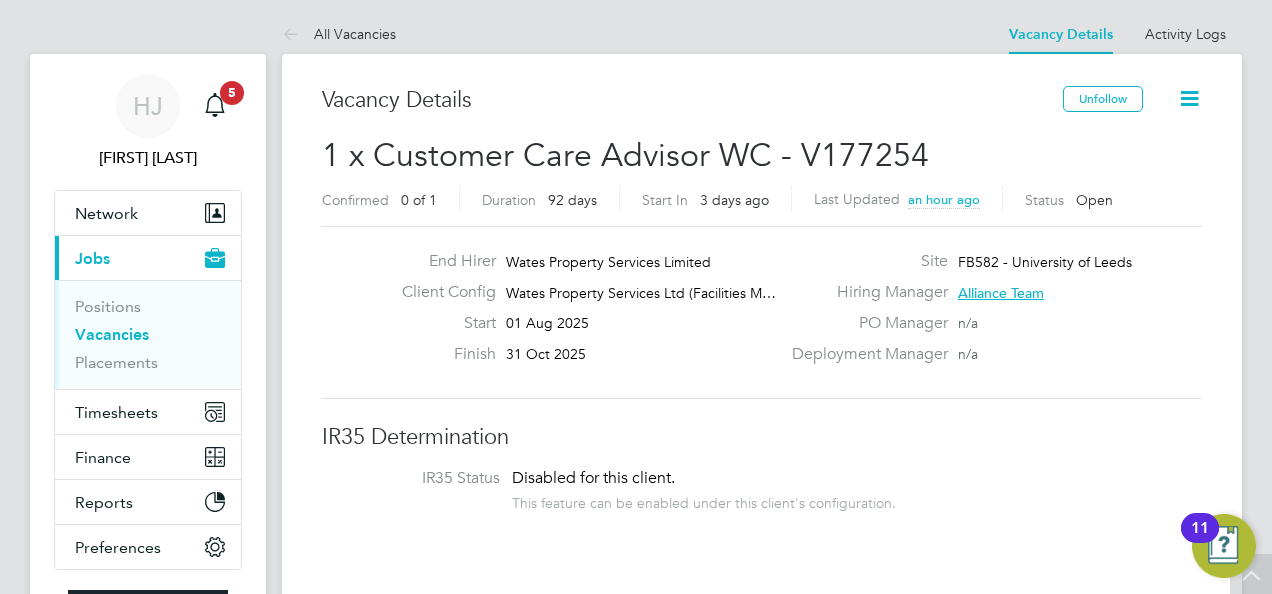 scroll, scrollTop: 0, scrollLeft: 0, axis: both 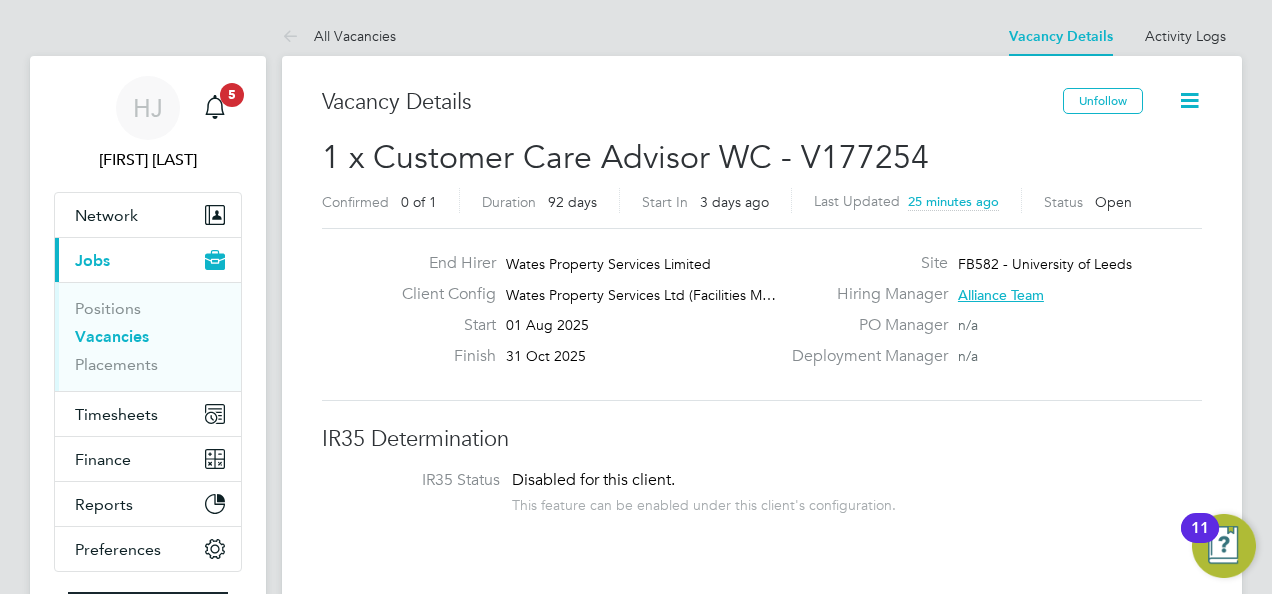 type 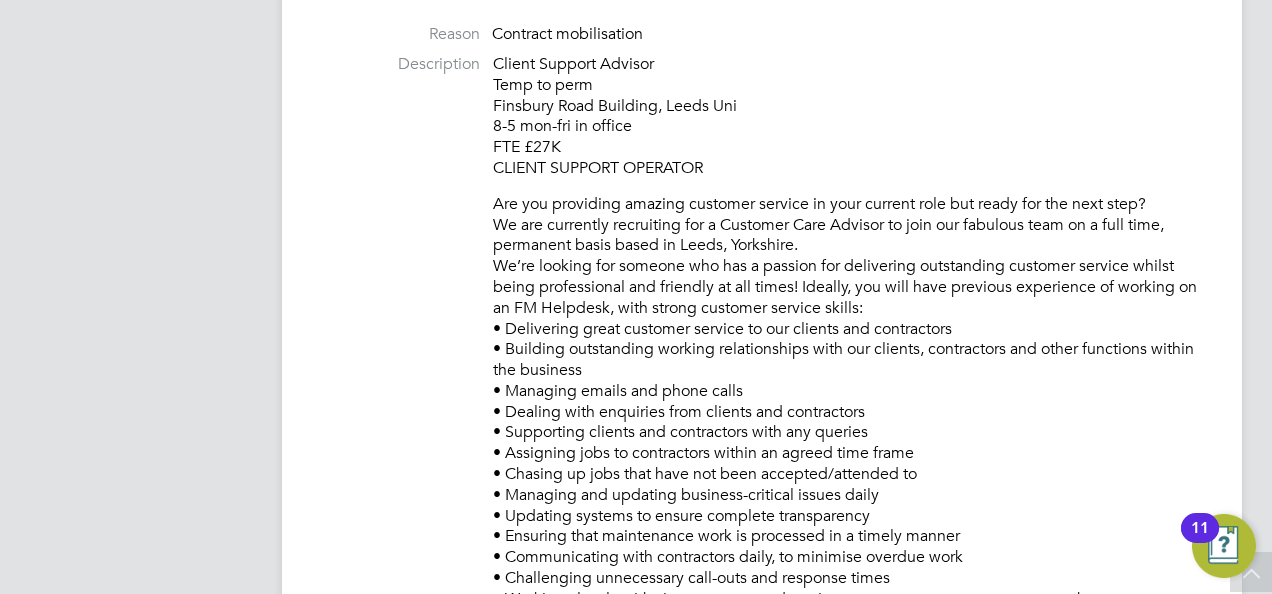 scroll, scrollTop: 760, scrollLeft: 0, axis: vertical 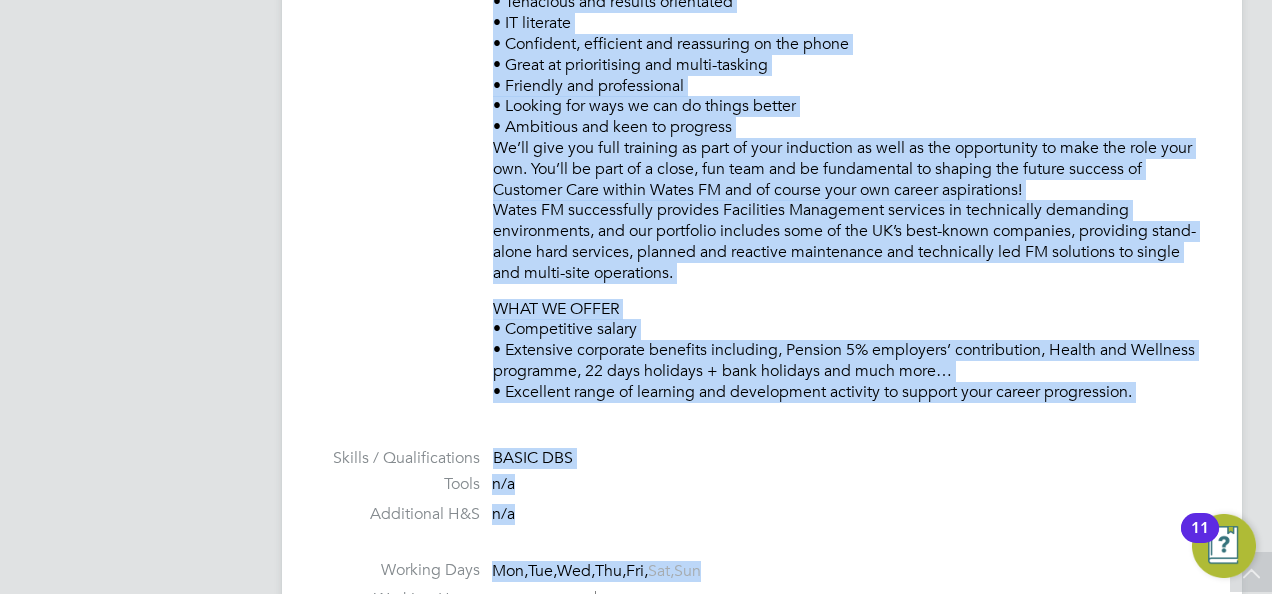 drag, startPoint x: 494, startPoint y: 96, endPoint x: 1145, endPoint y: 408, distance: 721.90375 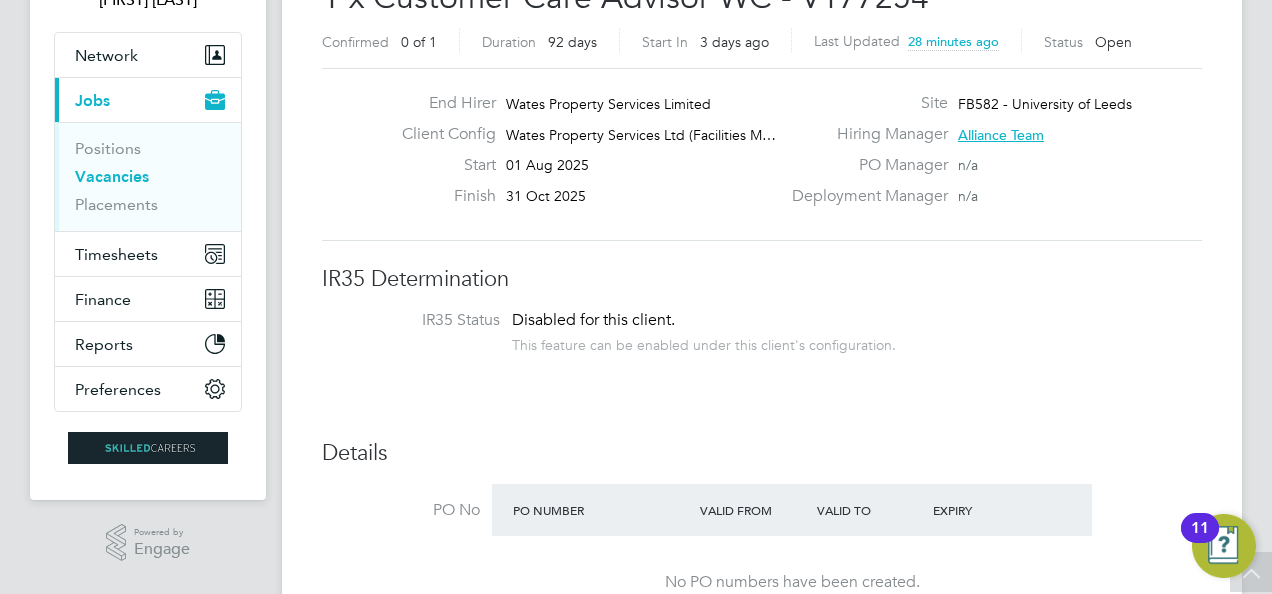 scroll, scrollTop: 200, scrollLeft: 0, axis: vertical 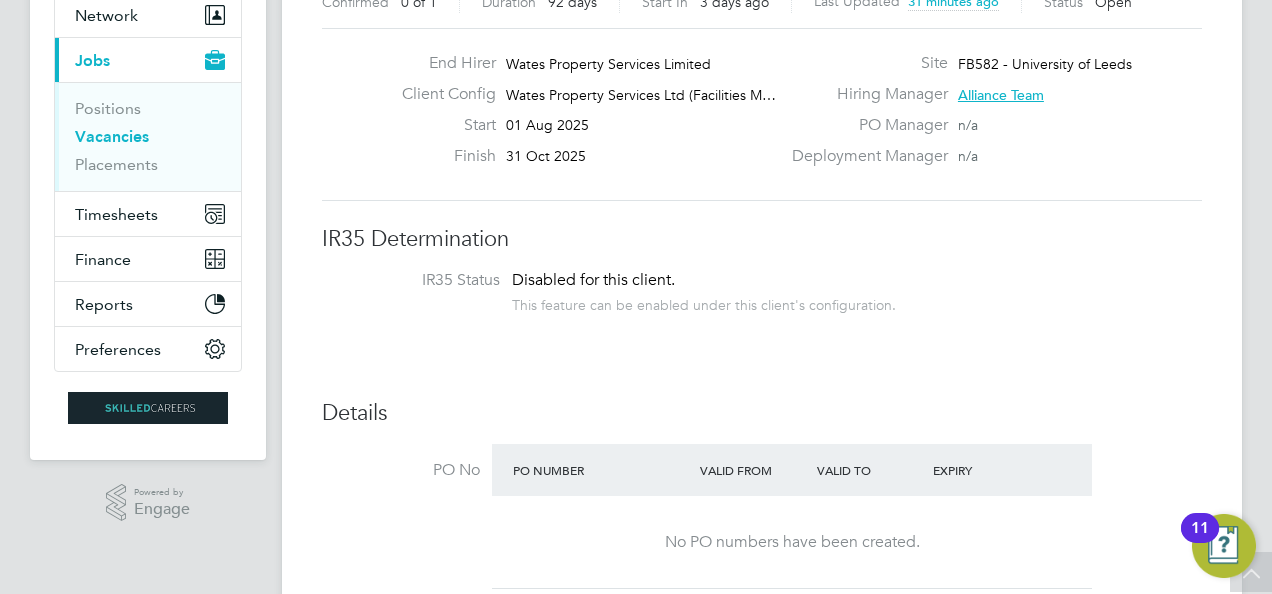 click on "IR35 Determination IR35 Status Disabled for this client. This feature can be enabled under this client's configuration. Details PO No PO Number Valid From Valid To Expiry No PO numbers have been created. Reason   Contract mobilisation Description Client Support Advisor
Temp to perm
[STREET] Building, [CITY] Uni
8-5 mon-fri in office
FTE £27K
CLIENT SUPPORT OPERATOR
Are you providing amazing customer service in your current role but ready for the next step?
We are currently recruiting for a Customer Care Advisor to join our fabulous team on a full time, permanent basis based in [CITY], [STATE].
We’re looking for someone who has a passion for delivering outstanding customer service whilst being professional and friendly at all times! Ideally, you will have previous experience of working on an FM Helpdesk, with strong customer service skills:
•	Delivering great customer service to our clients and contractors
•	Managing emails and phone calls
To be successful you’ll need to be:" 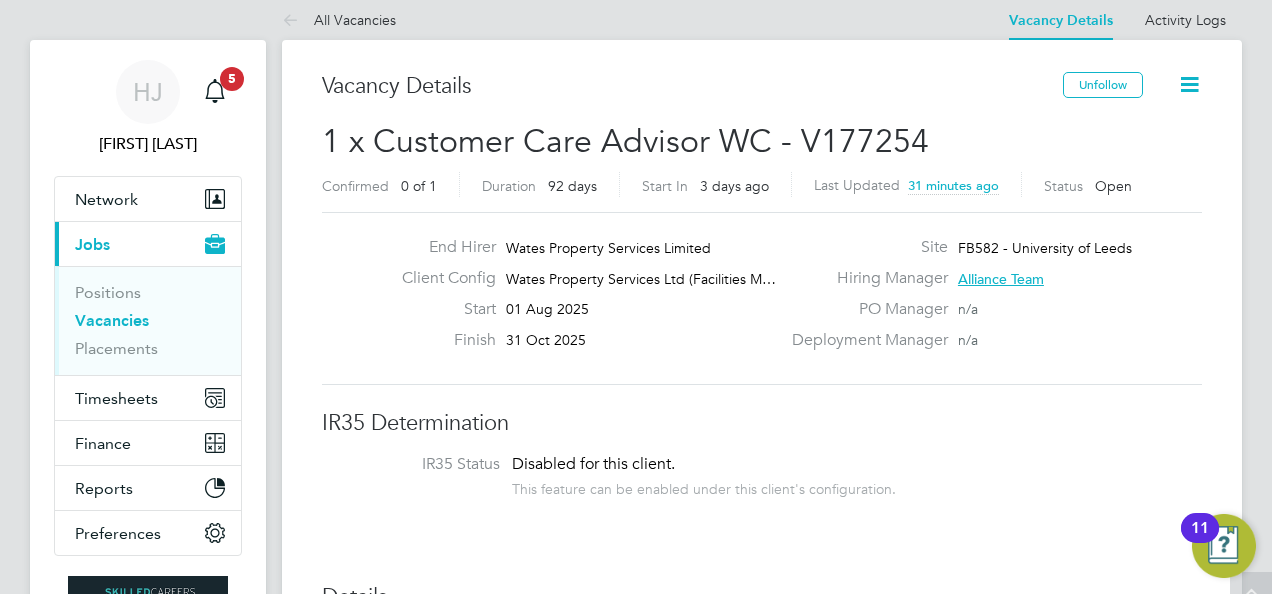 scroll, scrollTop: 0, scrollLeft: 0, axis: both 